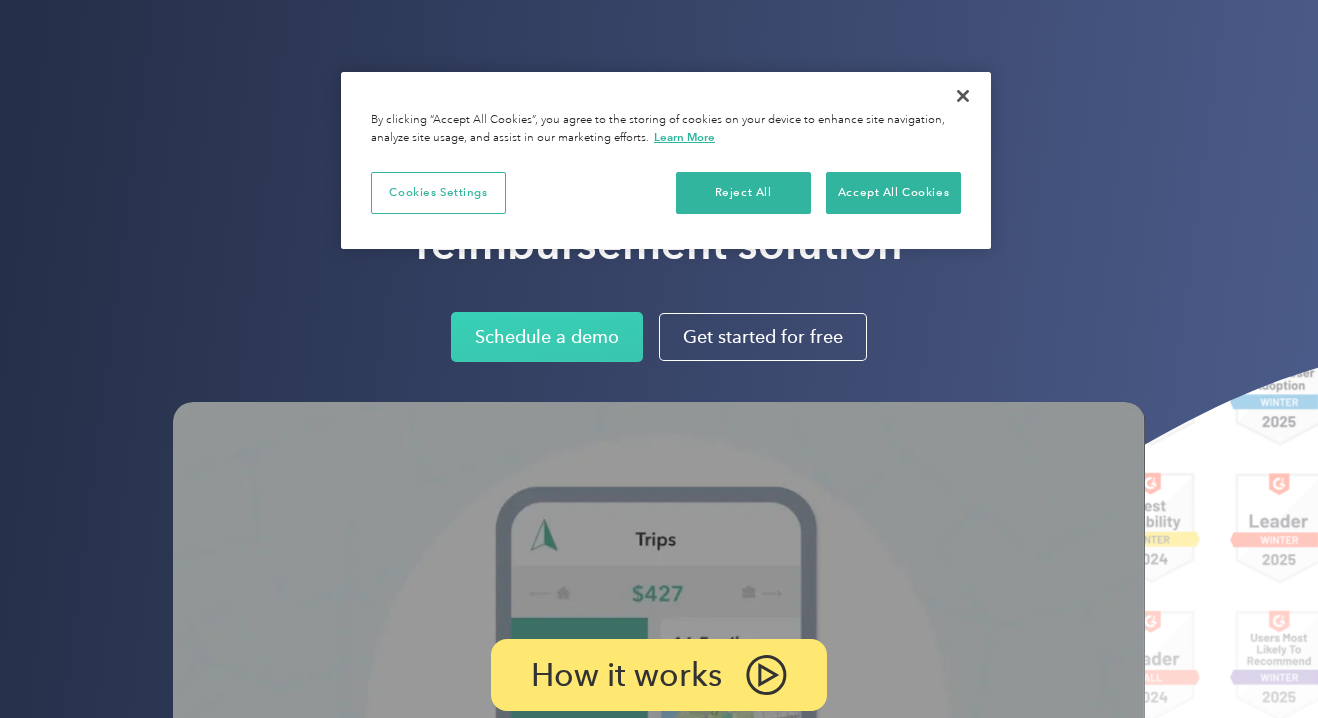 scroll, scrollTop: 0, scrollLeft: 0, axis: both 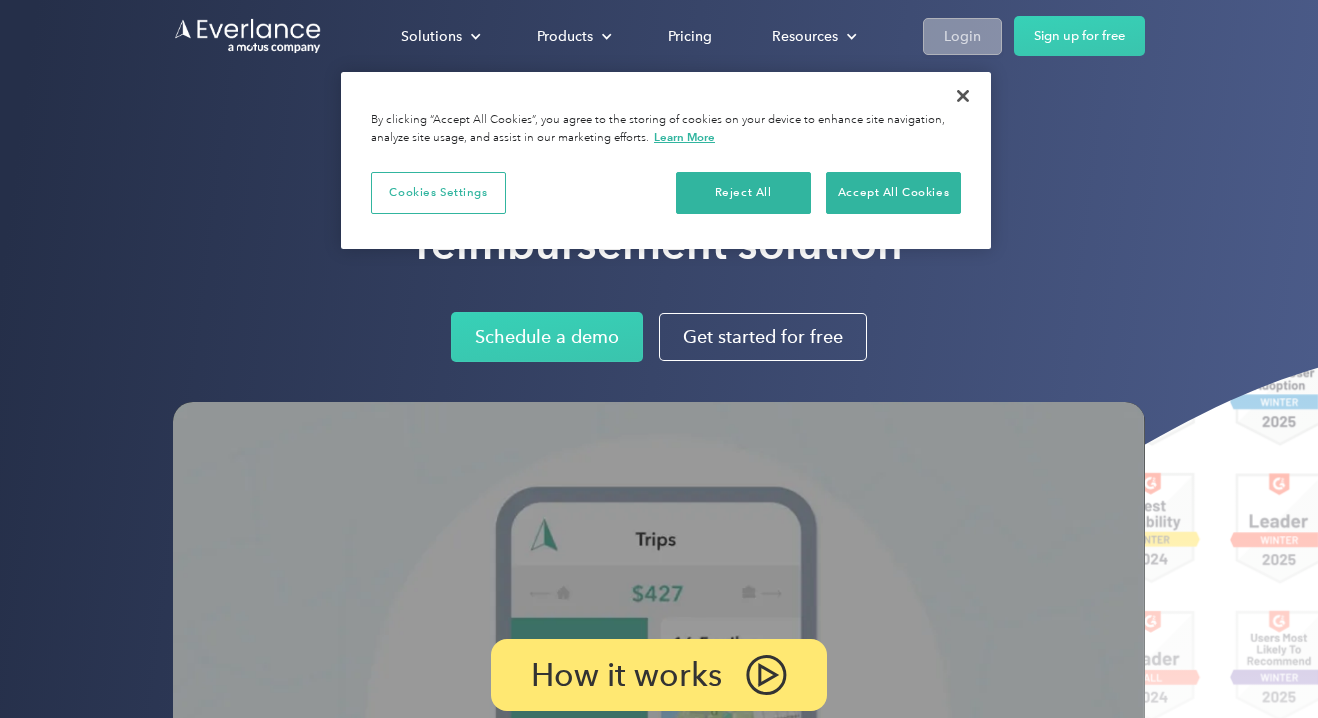 click on "Login" at bounding box center (962, 36) 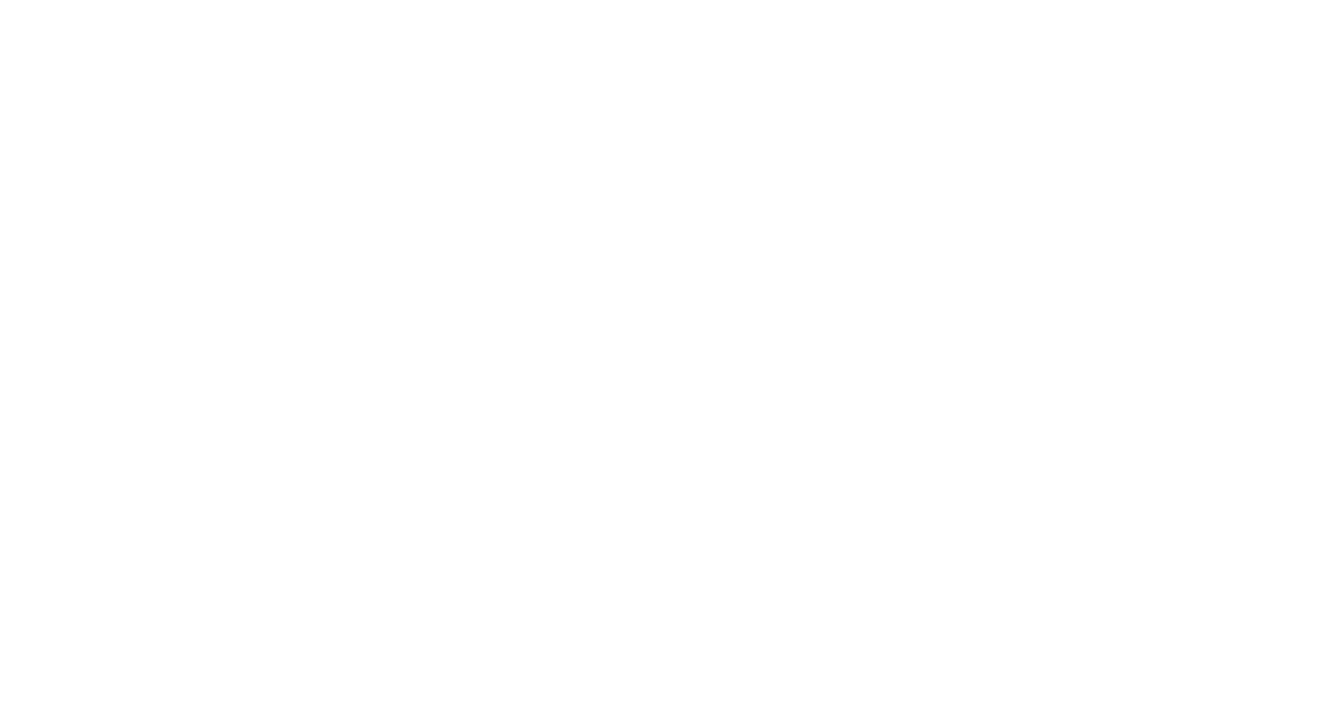 scroll, scrollTop: 0, scrollLeft: 0, axis: both 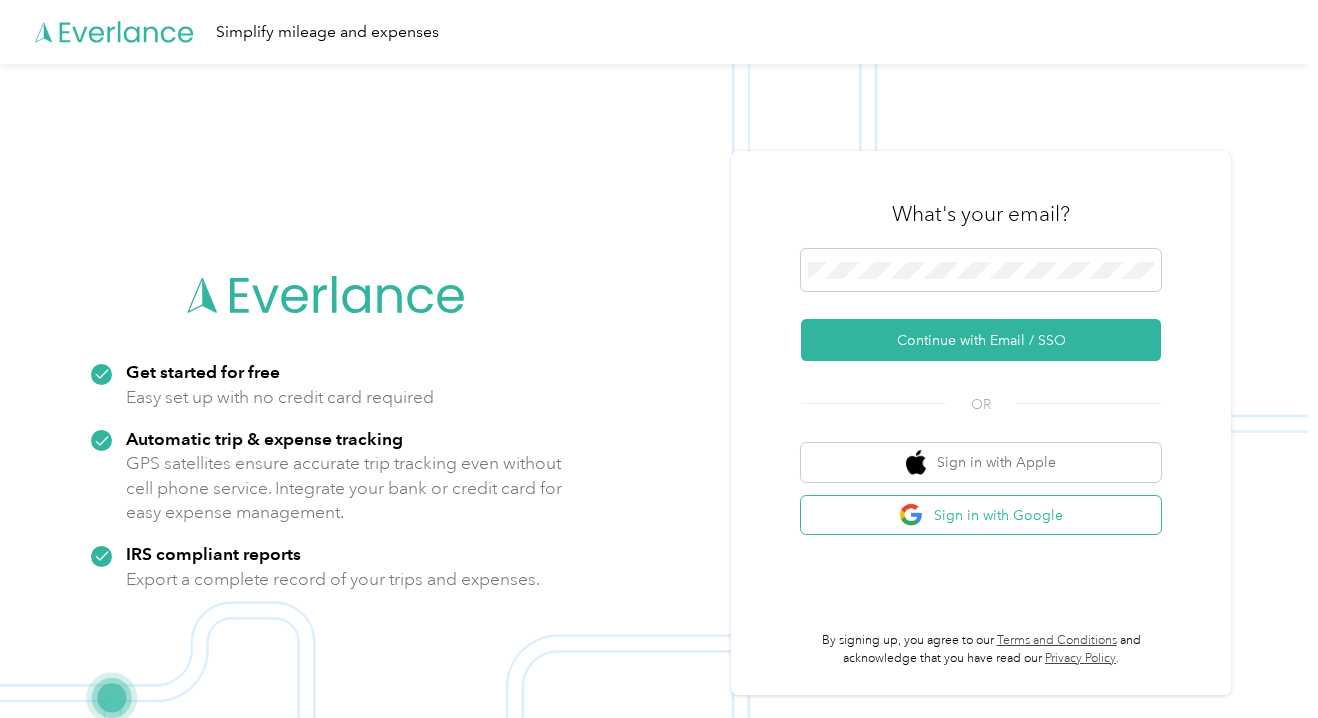 click on "Sign in with Google" at bounding box center (981, 515) 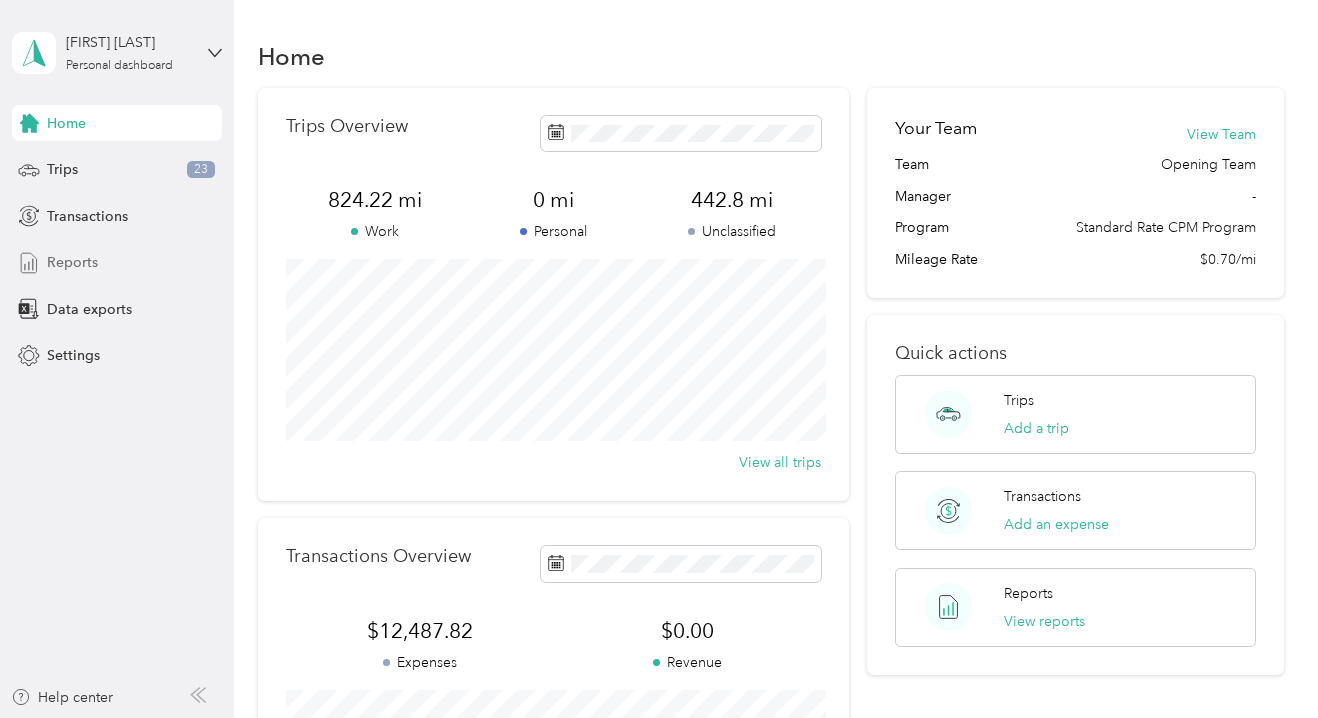 click on "Reports" at bounding box center [72, 262] 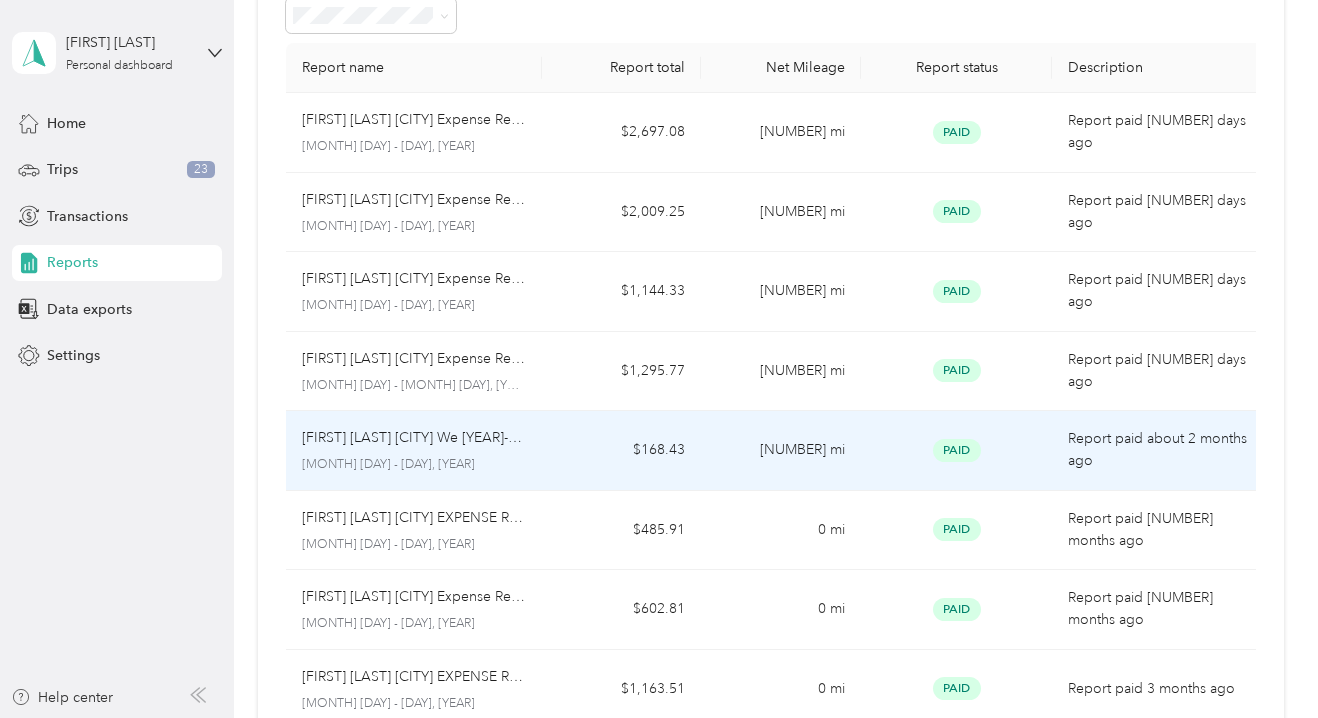 scroll, scrollTop: 118, scrollLeft: 0, axis: vertical 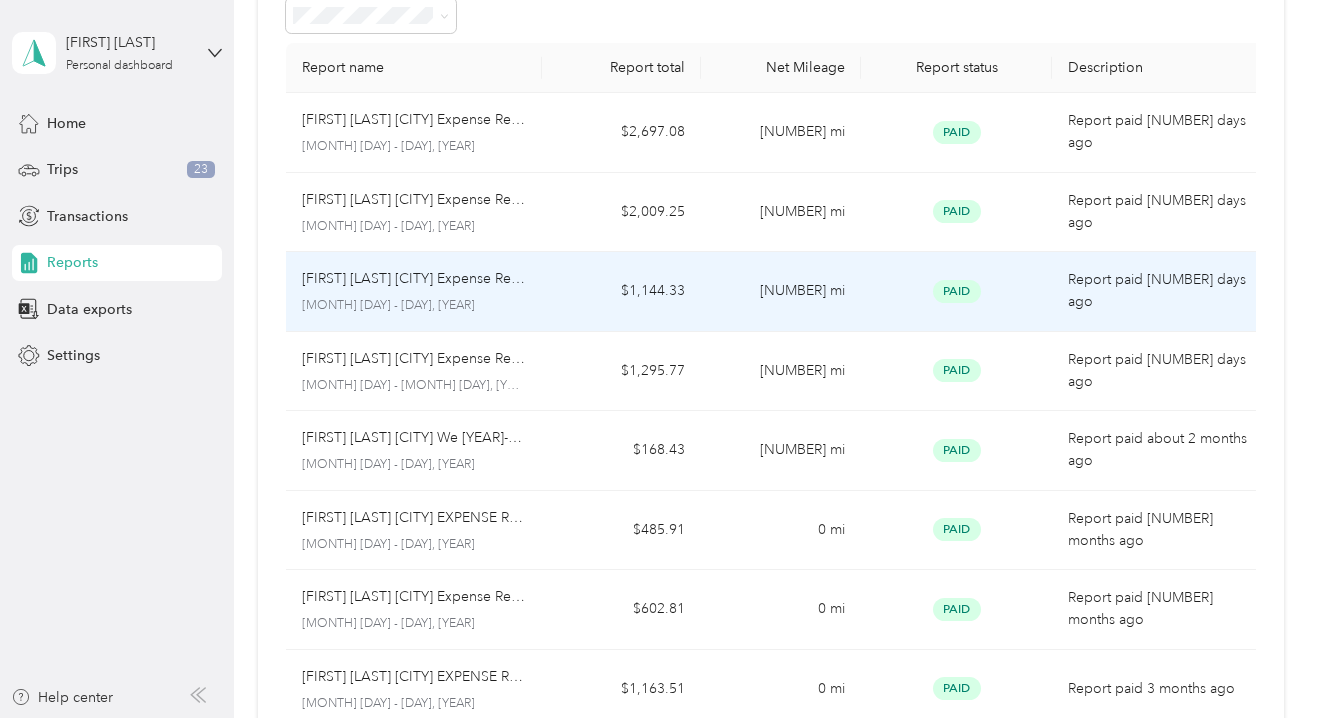 click on "[NUMBER] mi" at bounding box center [781, 292] 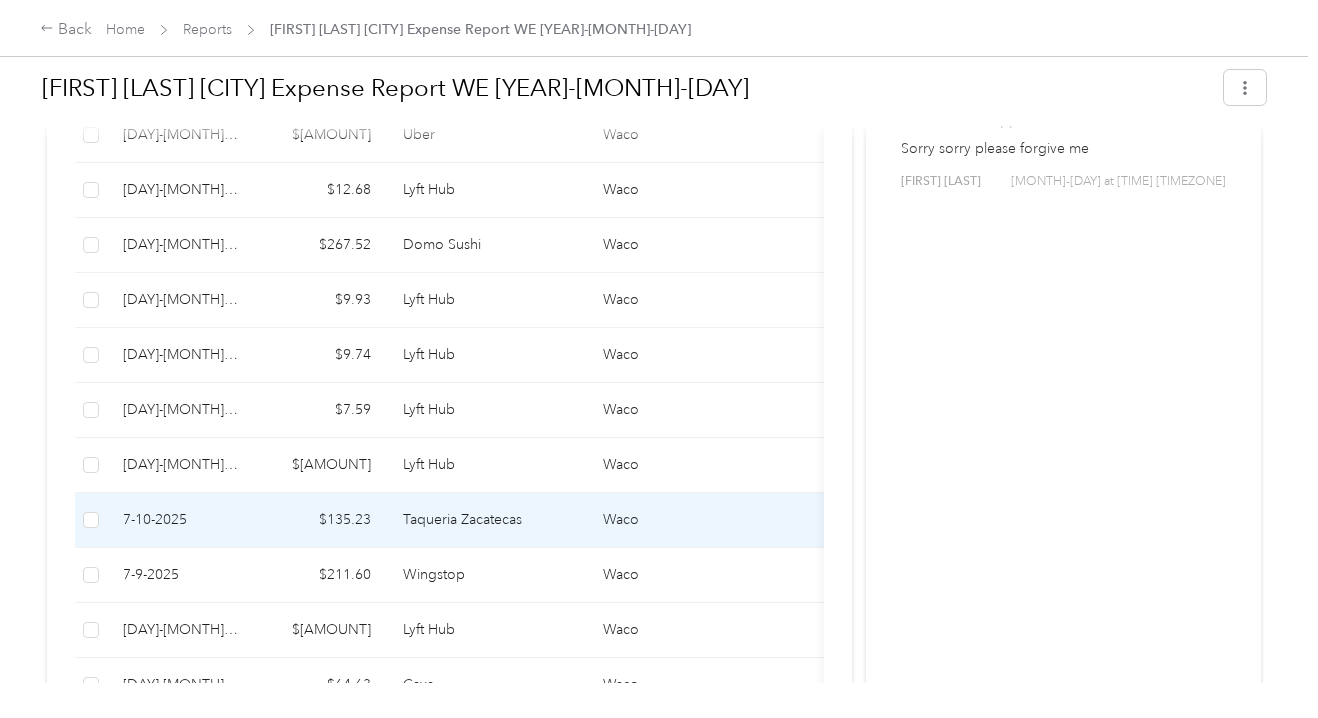 scroll, scrollTop: 711, scrollLeft: 0, axis: vertical 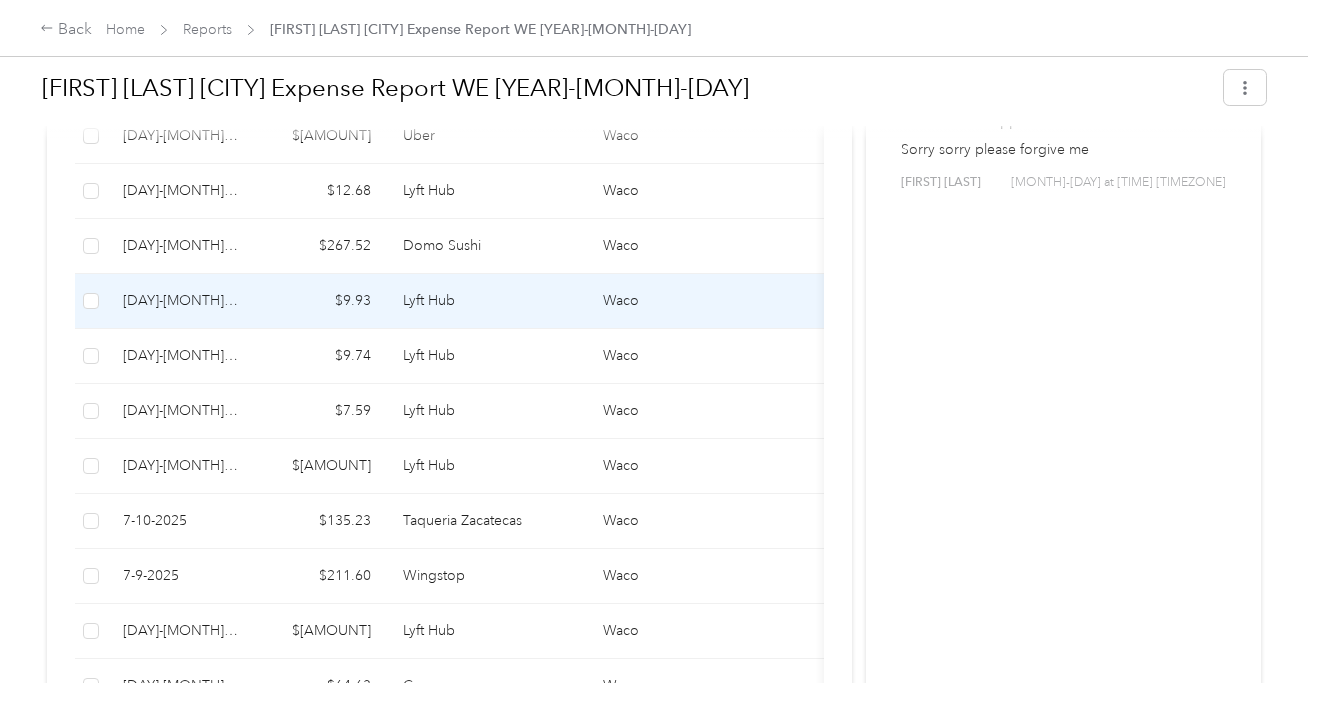 click on "Lyft Hub" at bounding box center [487, 301] 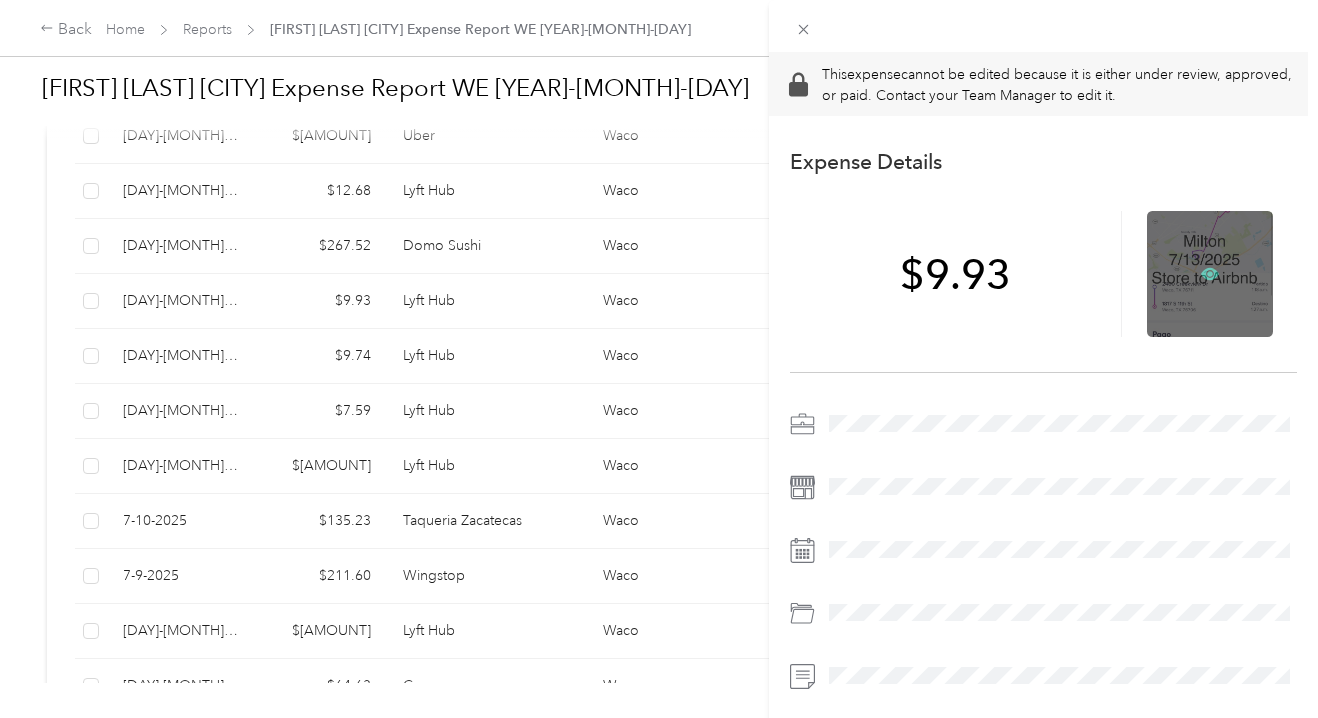 click 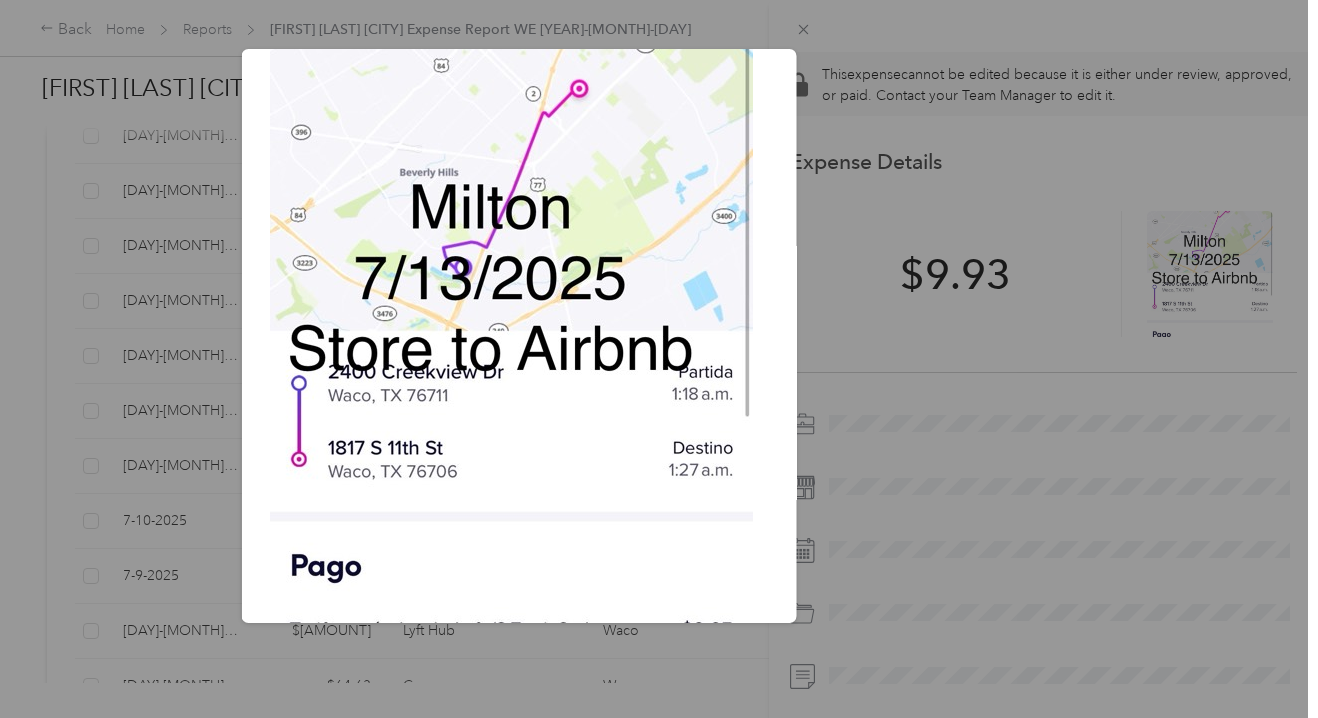 scroll, scrollTop: 573, scrollLeft: 0, axis: vertical 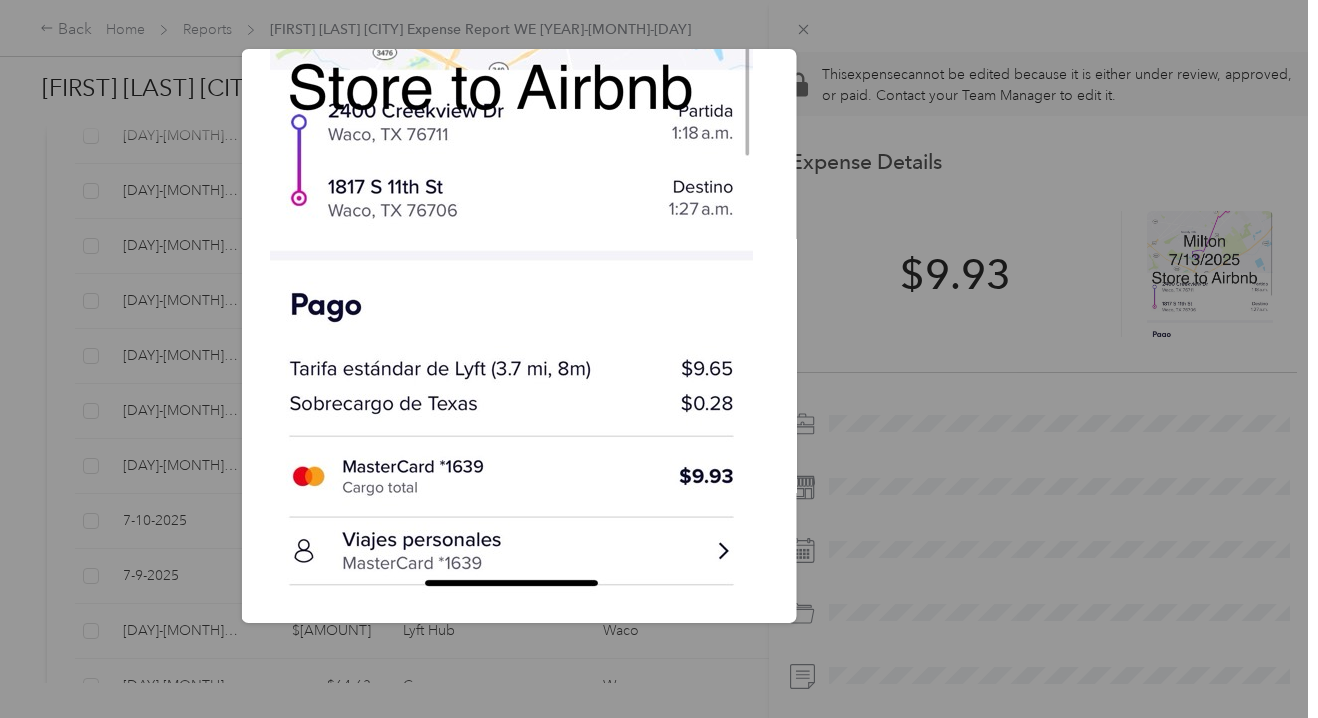 click at bounding box center (659, 359) 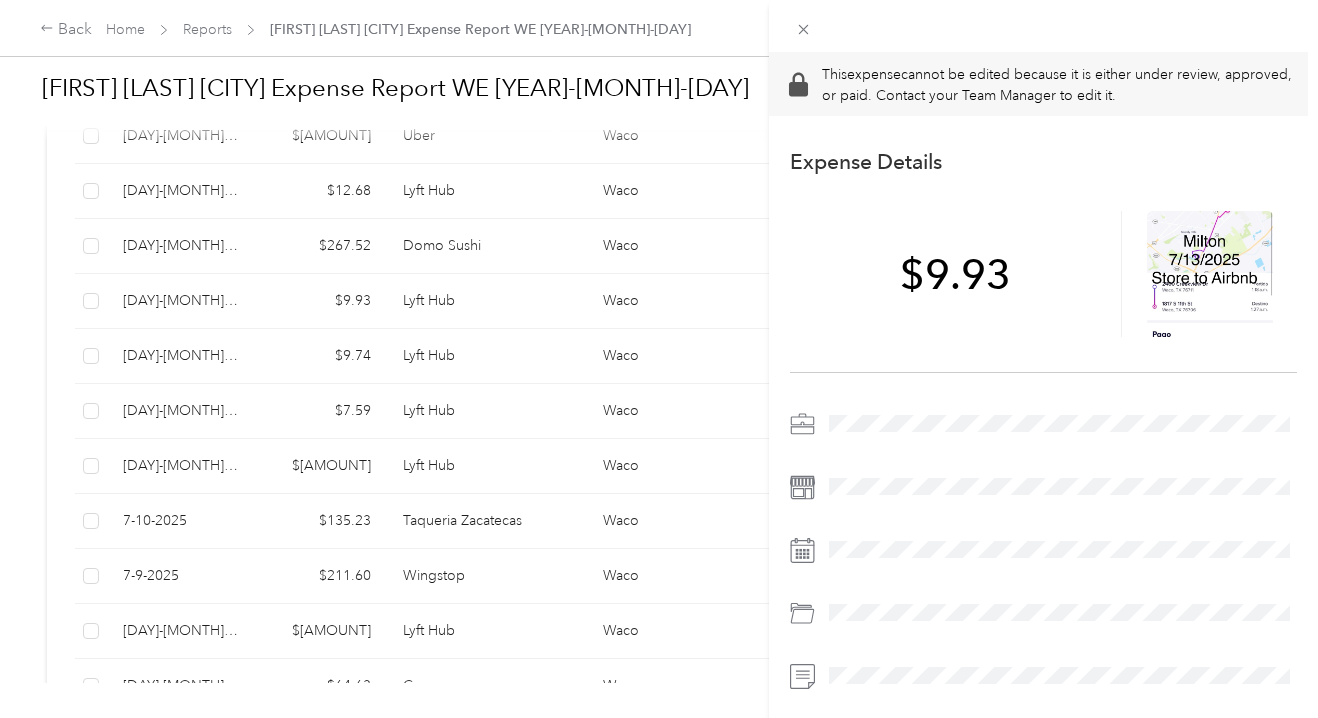 click on "This  expense  cannot be edited because it is either under review, approved, or paid. Contact your Team Manager to edit it.  Expense Details Save $[AMOUNT] [FIRST] [LAST] [CITY] Expense Report WE [YEAR]-[MONTH]-[DAY] Paid" at bounding box center [659, 359] 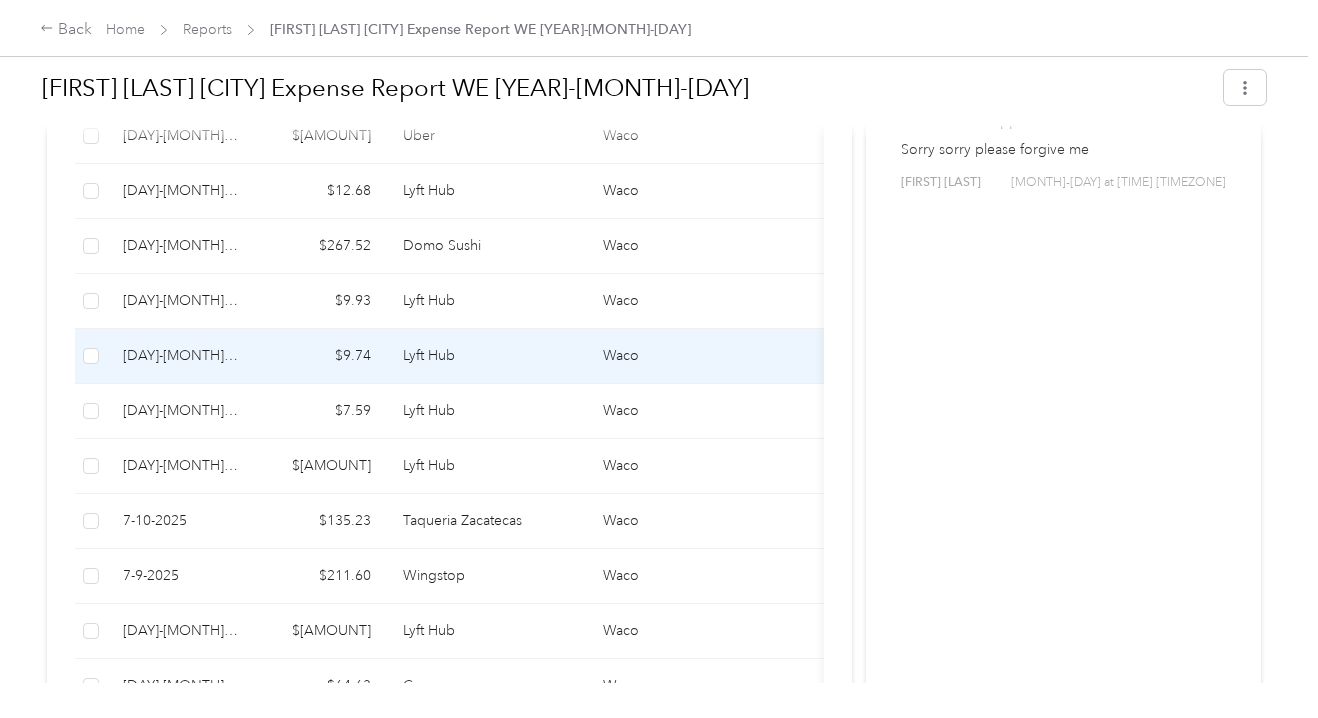 click on "Lyft Hub" at bounding box center (487, 356) 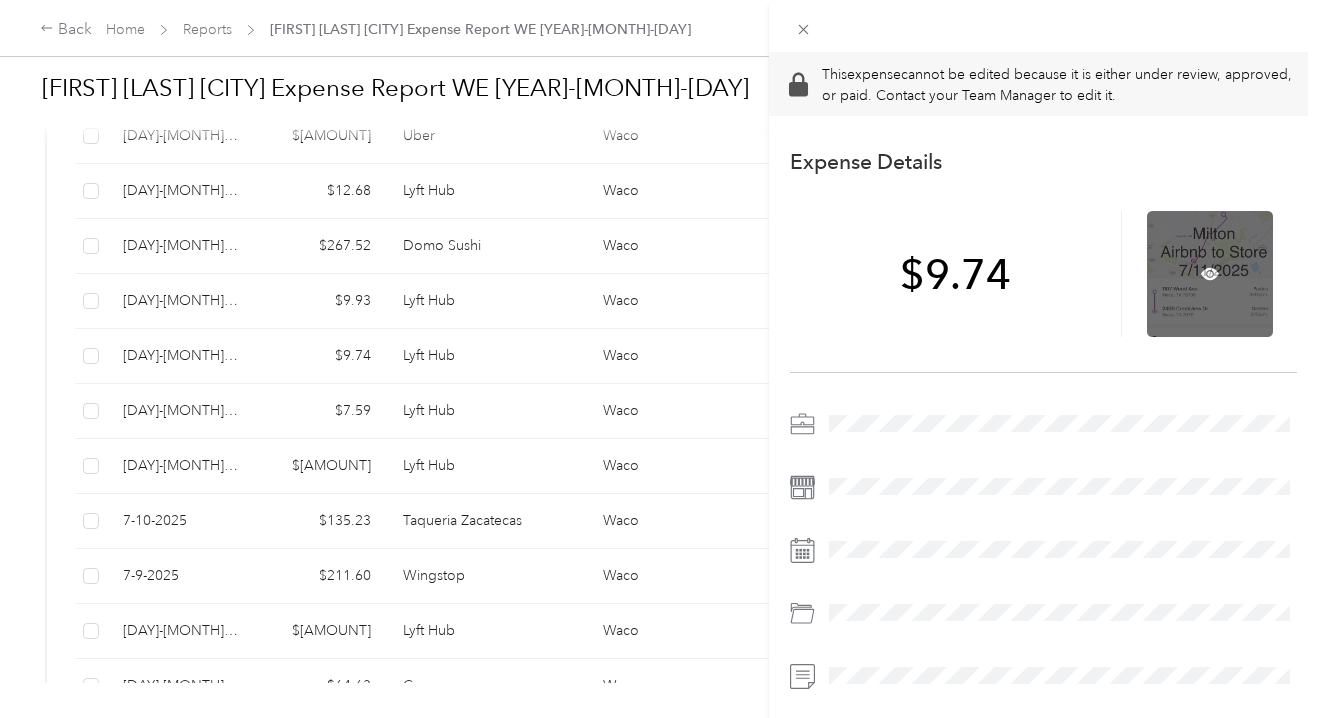 click at bounding box center (1210, 274) 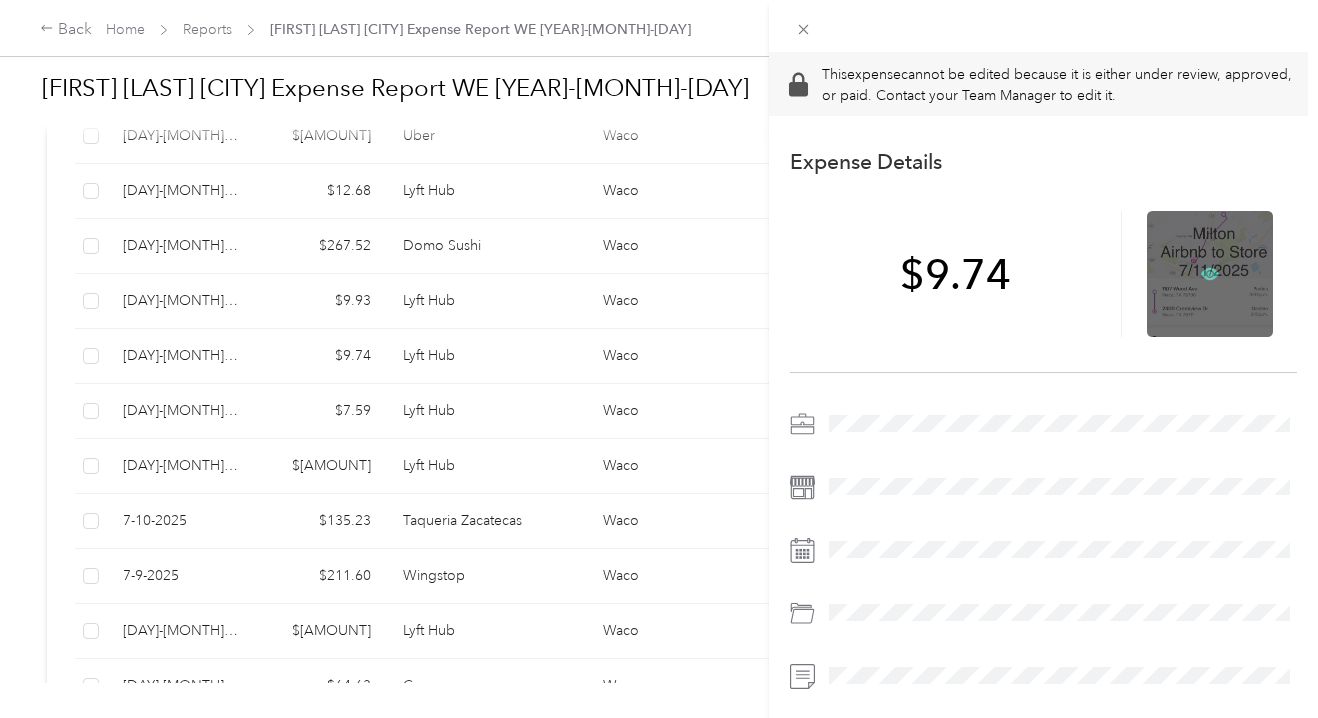 click 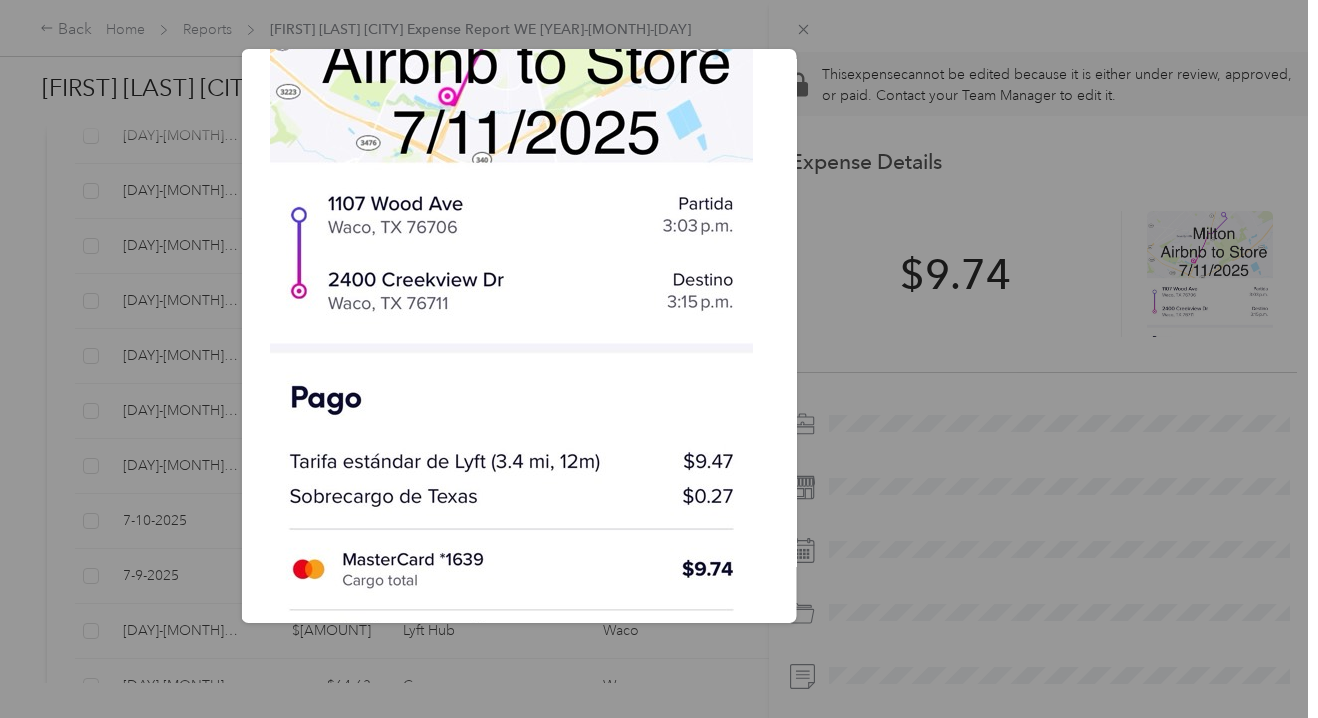 scroll, scrollTop: 573, scrollLeft: 0, axis: vertical 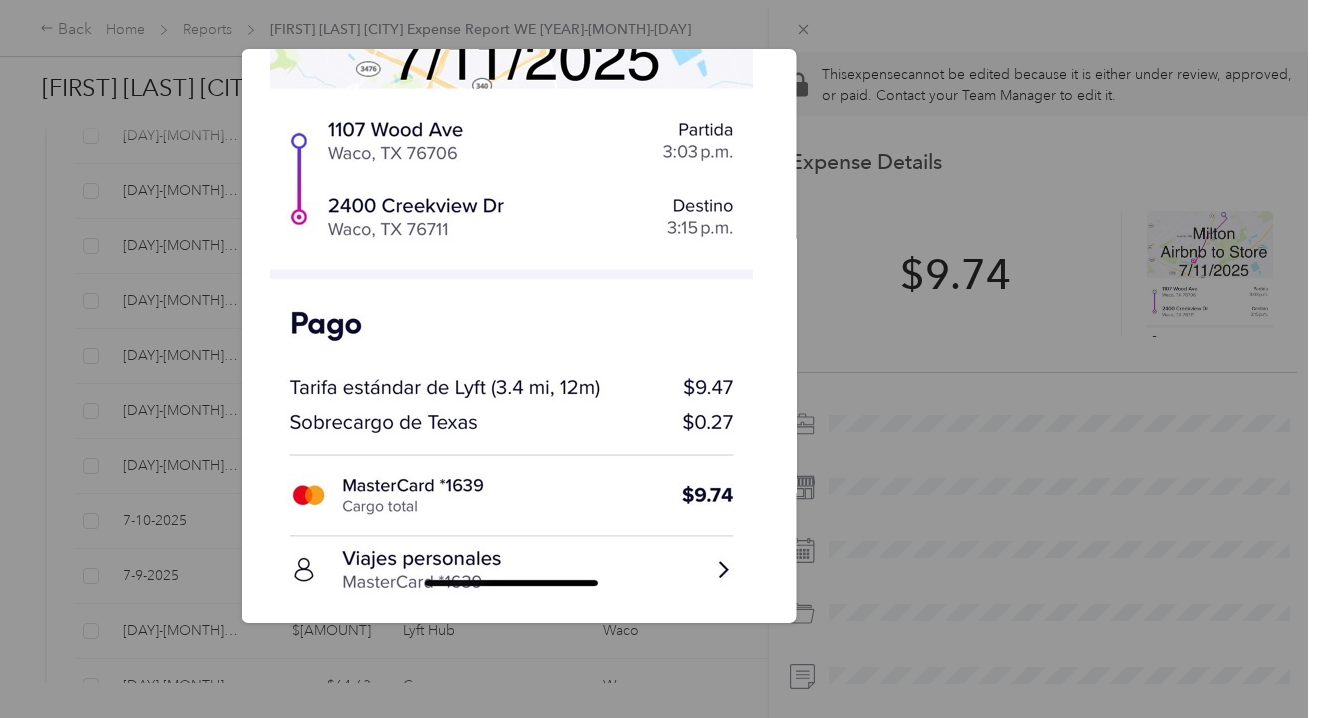 click on "[MONTH]_[DAY]__[YEAR]" at bounding box center [936, 339] 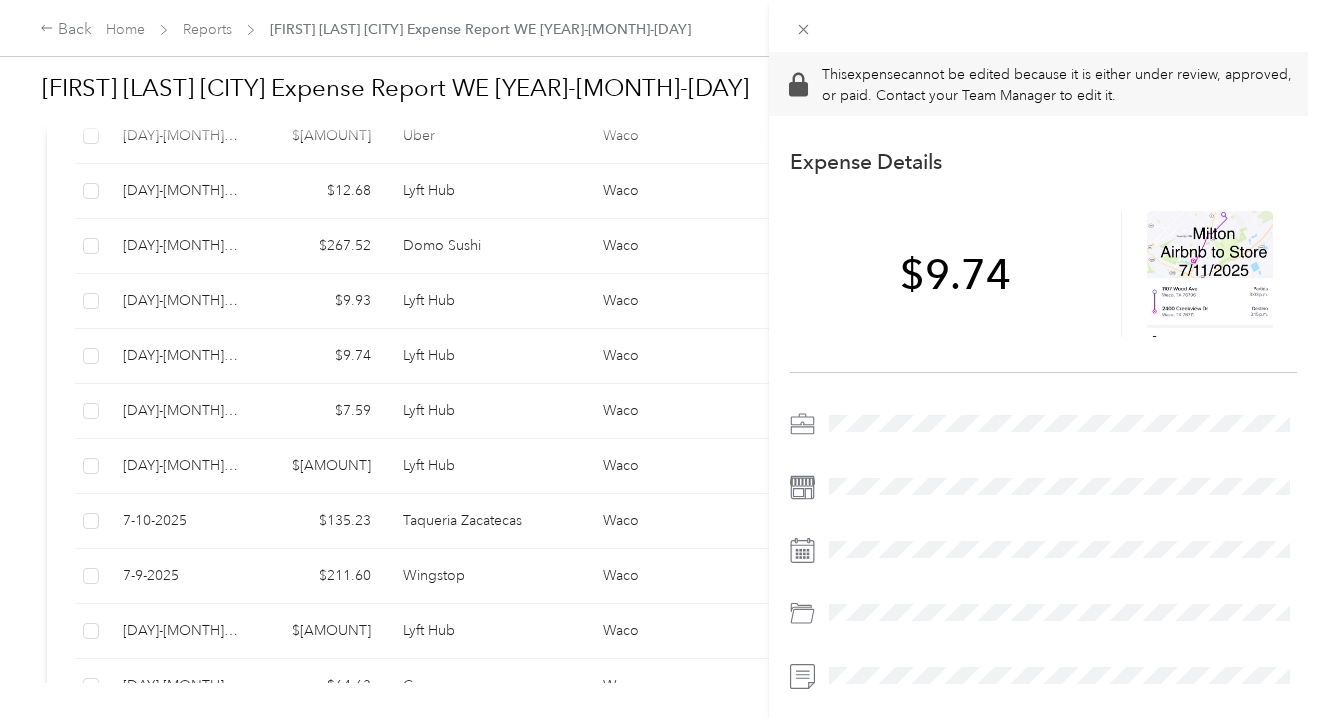 click on "This  expense  cannot be edited because it is either under review, approved, or paid. Contact your Team Manager to edit it.  Expense Details Save $[AMOUNT] [FIRST] [LAST] [CITY] Expense Report WE [YEAR]-[MONTH]-[DAY] Paid" at bounding box center [659, 359] 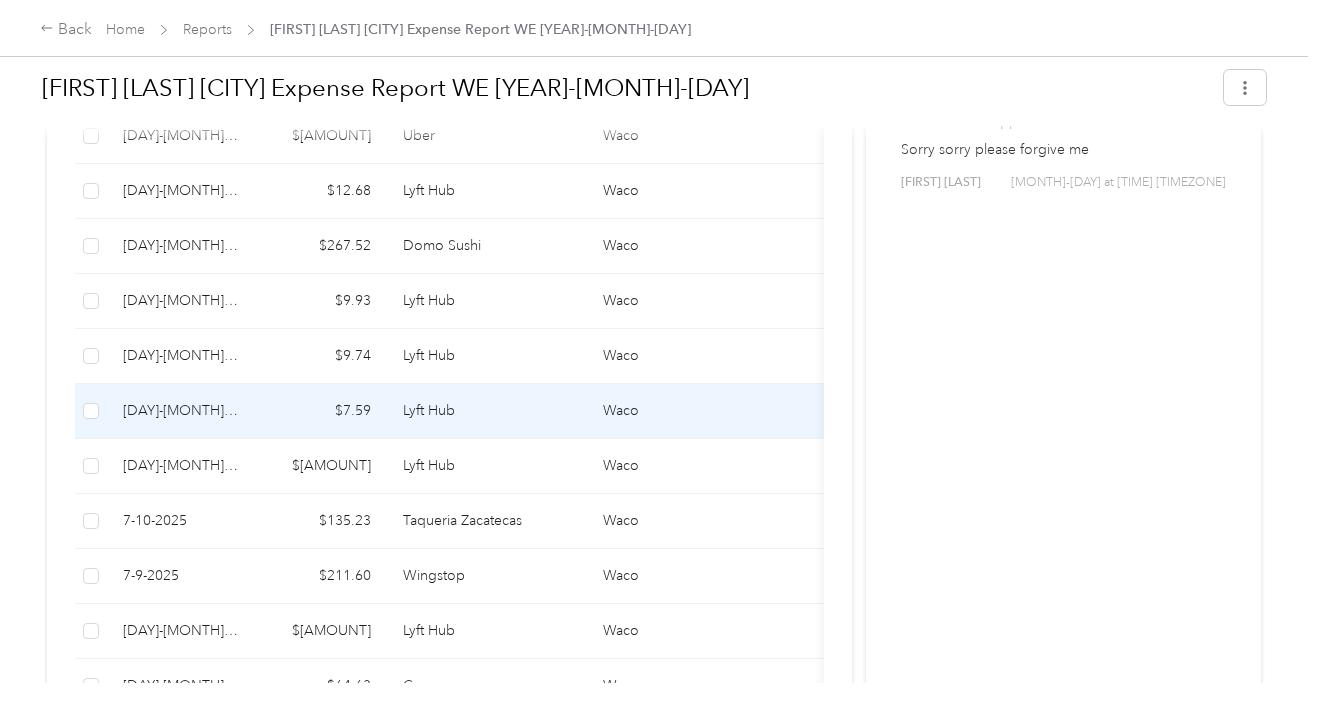 click on "Lyft Hub" at bounding box center (487, 411) 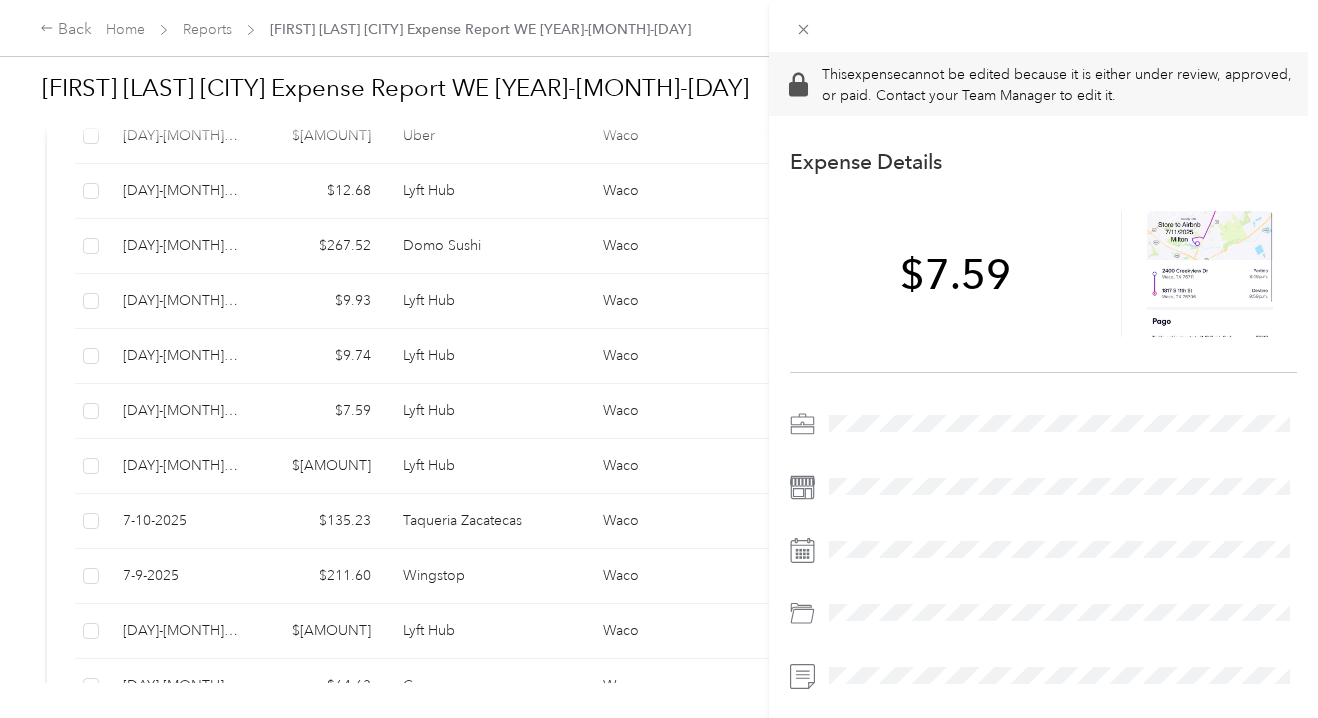 click on "This  expense  cannot be edited because it is either under review, approved, or paid. Contact your Team Manager to edit it.  Expense Details Save $[AMOUNT] [FIRST] [LAST] [CITY] Expense Report WE [YEAR]-[MONTH]-[DAY] Paid" at bounding box center (659, 359) 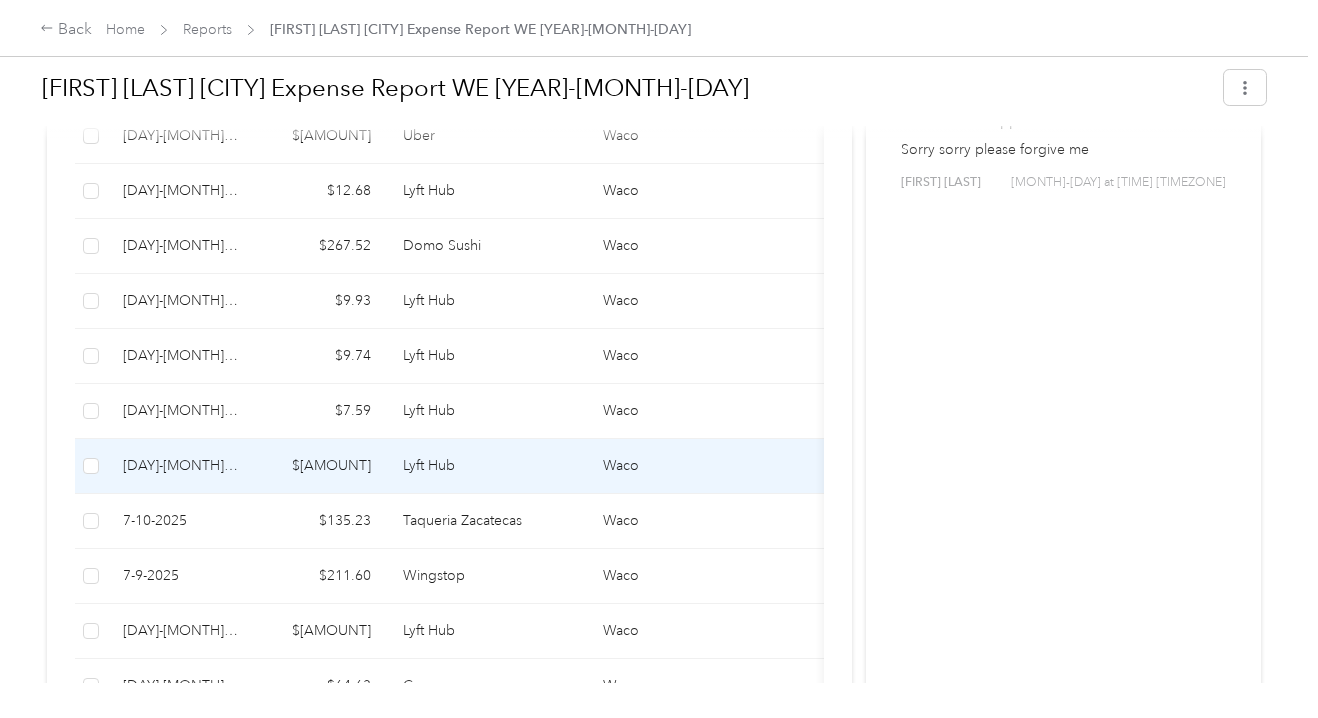 click on "Lyft Hub" at bounding box center (487, 466) 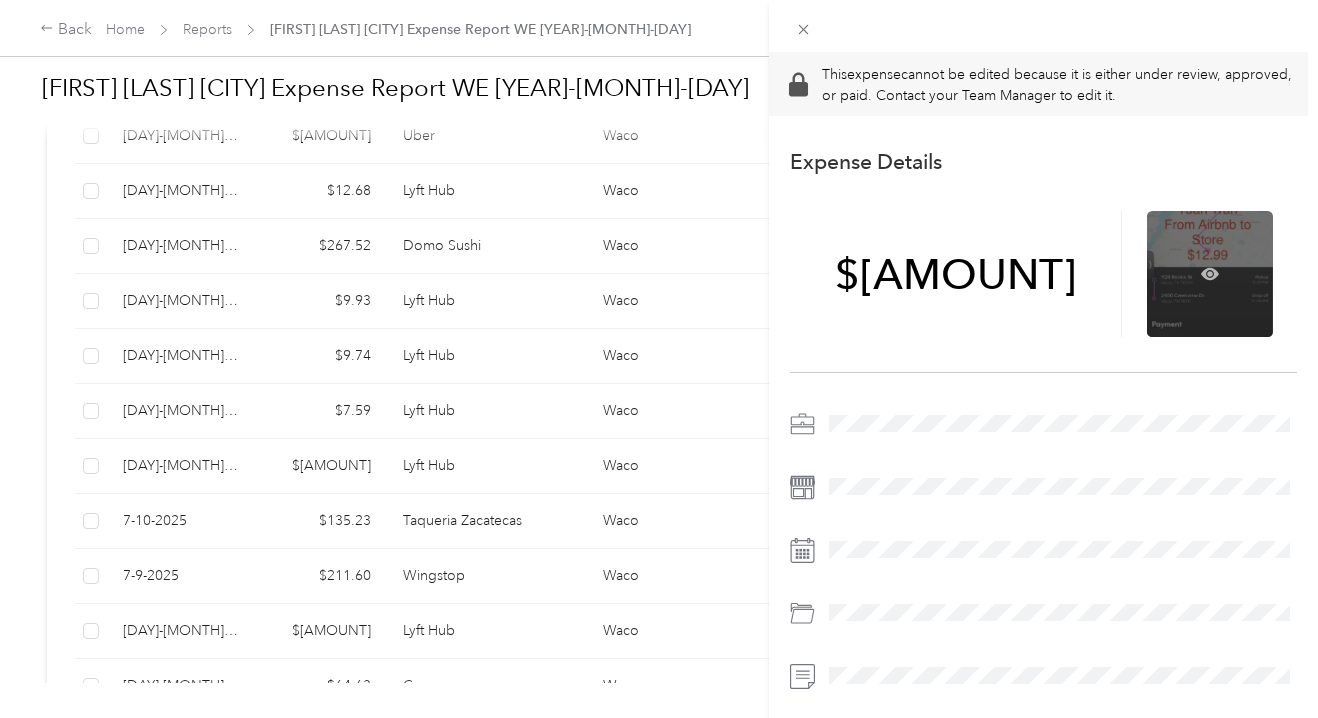 click at bounding box center [1210, 274] 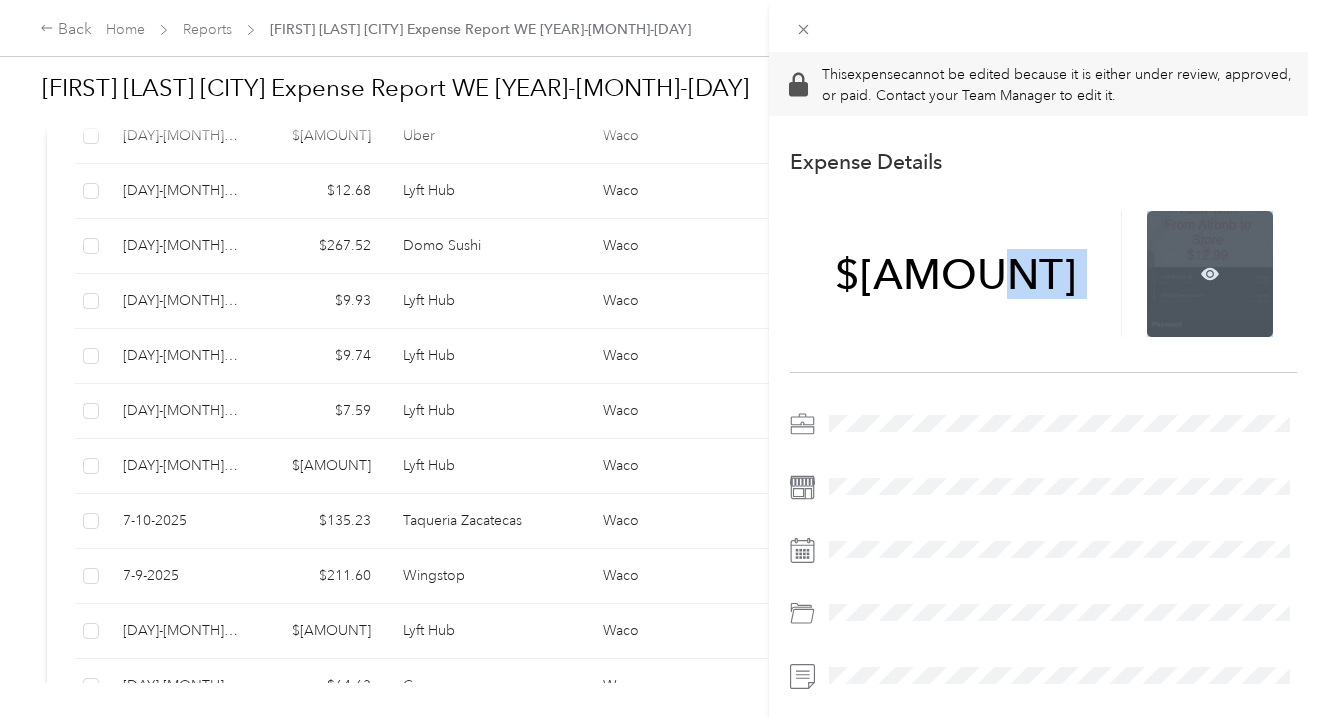 click at bounding box center (1210, 274) 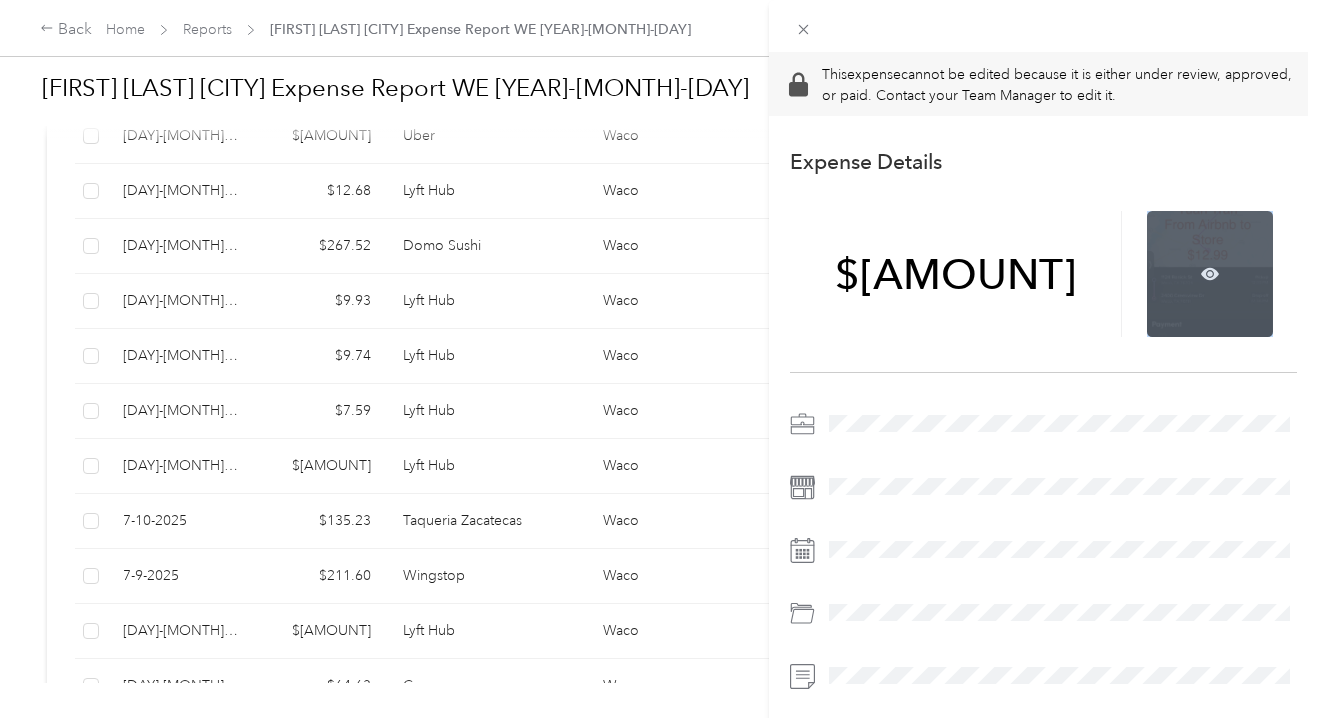 click at bounding box center [1210, 274] 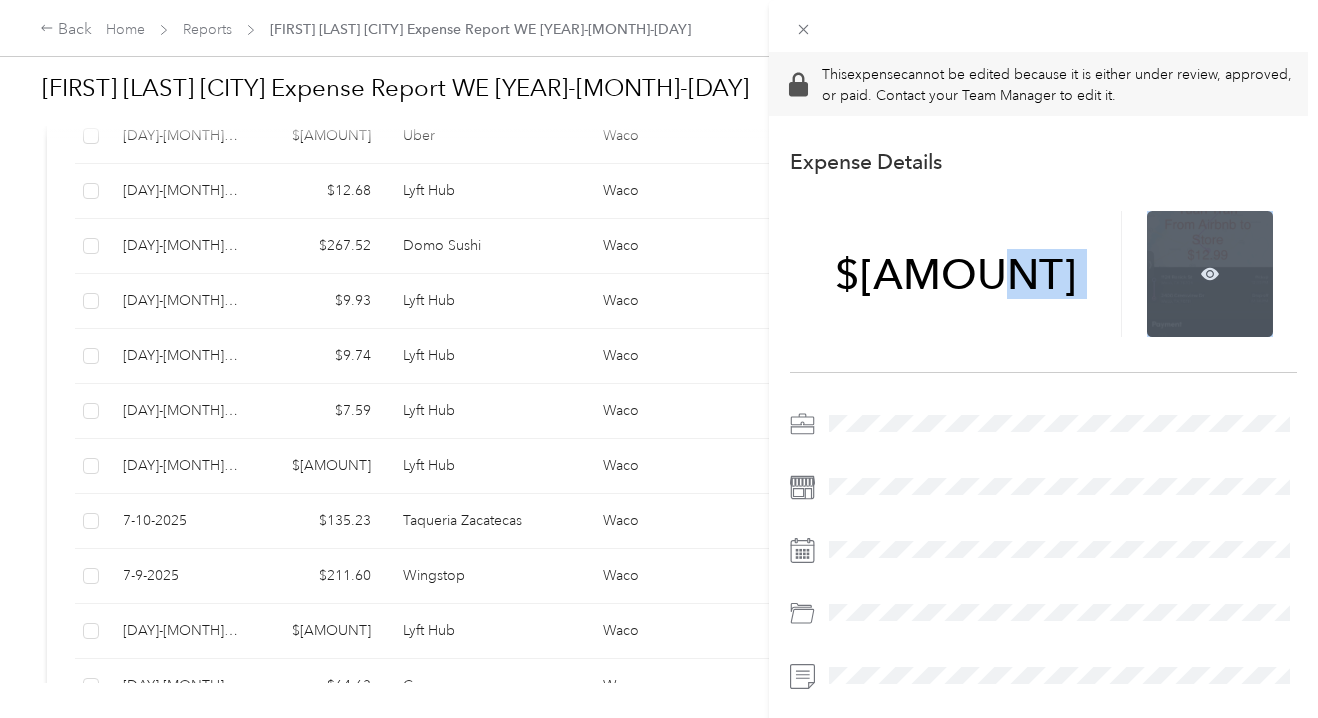 click at bounding box center (1210, 274) 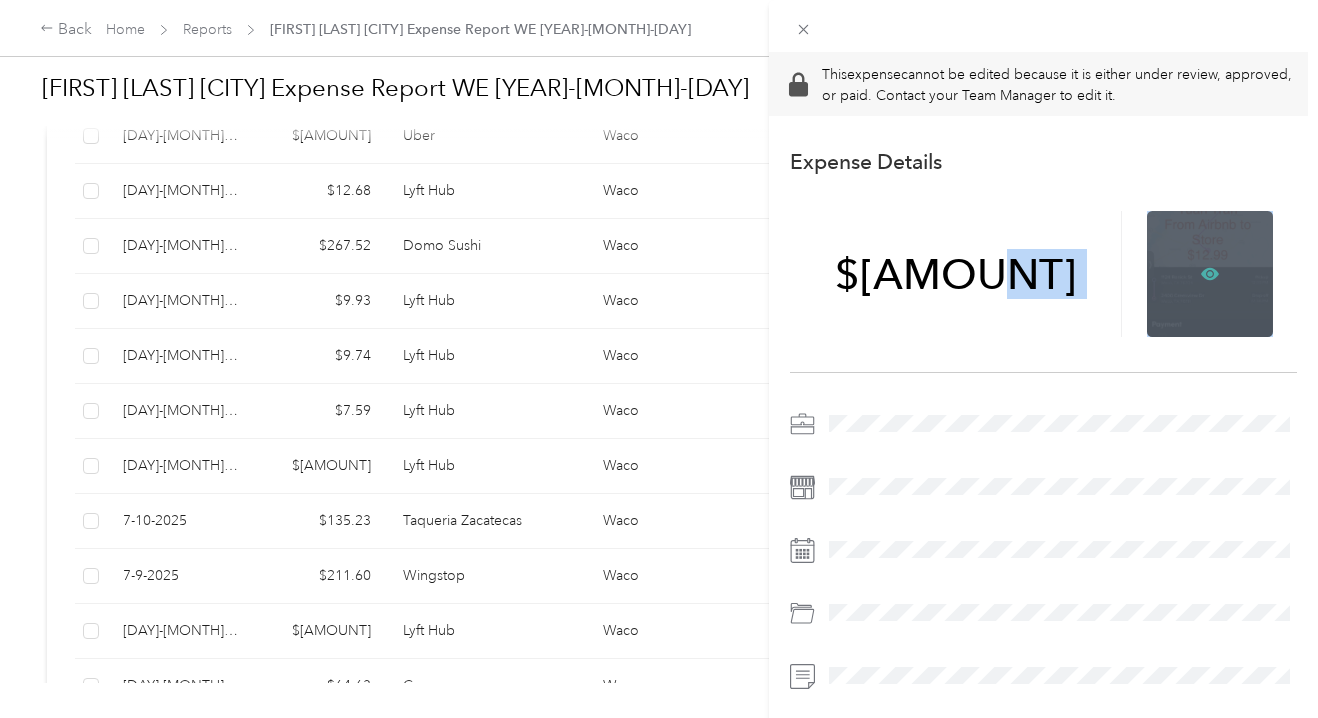 click 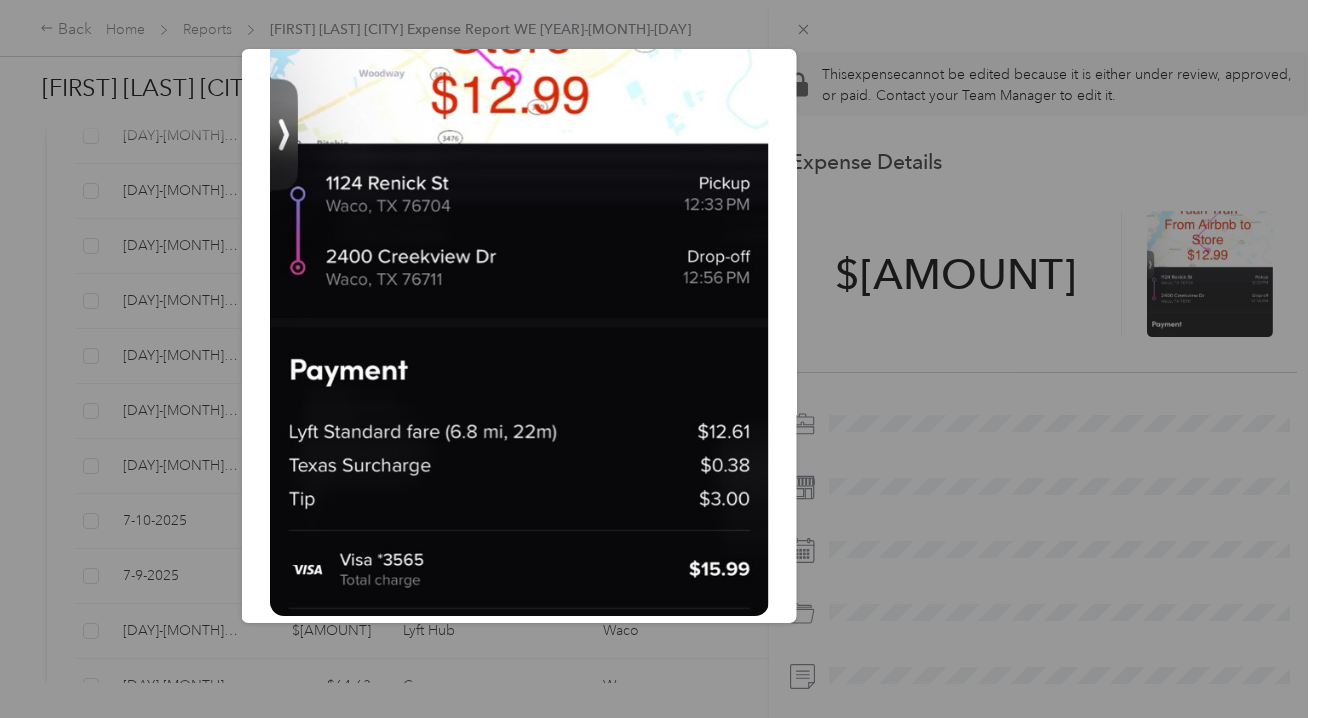 scroll, scrollTop: 417, scrollLeft: 0, axis: vertical 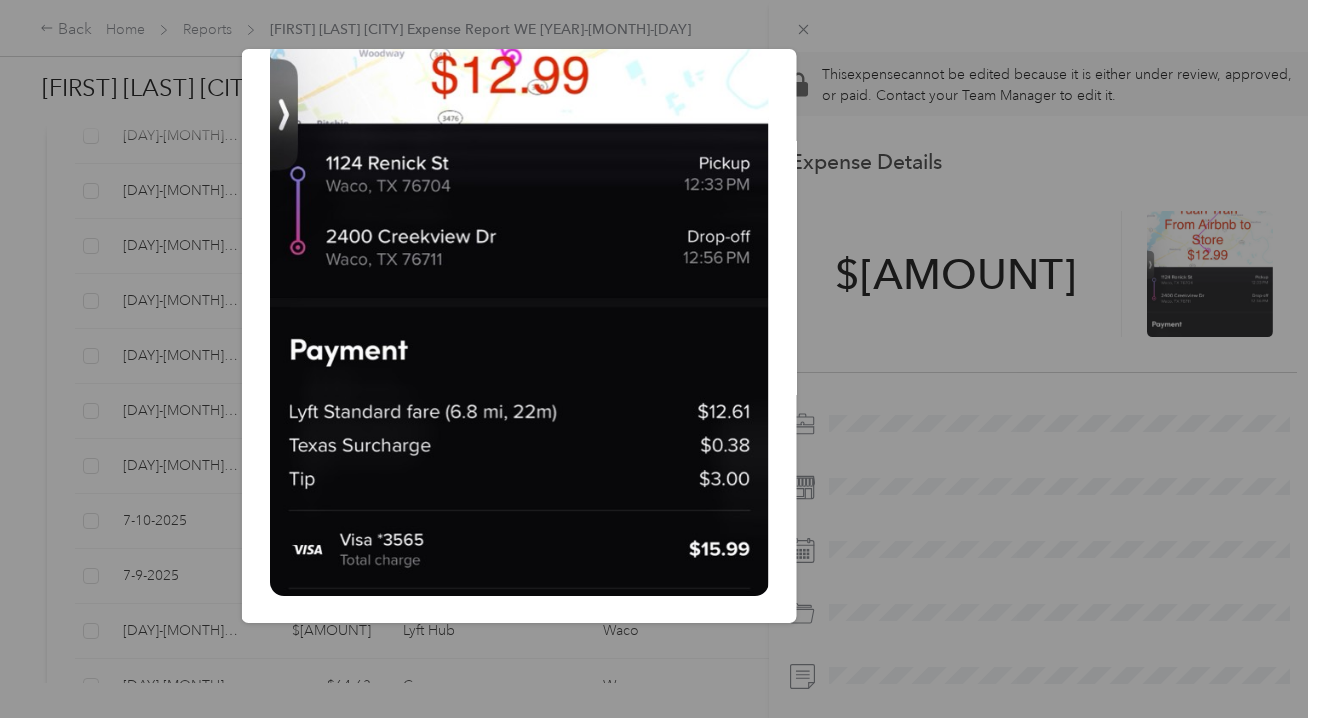 click at bounding box center (659, 359) 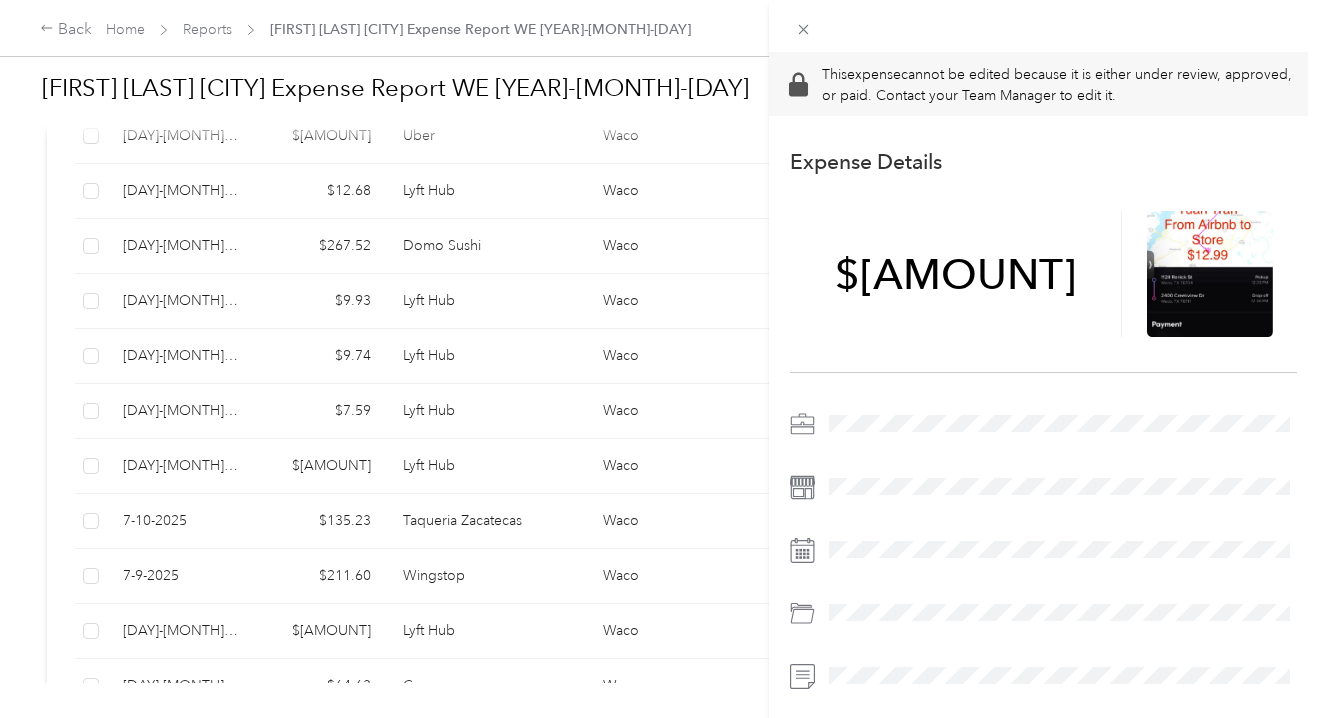 click on "This  expense  cannot be edited because it is either under review, approved, or paid. Contact your Team Manager to edit it.  Expense Details Save $[AMOUNT] [FIRST] [LAST] [CITY] Expense Report WE [YEAR]-[MONTH]-[DAY] Paid" at bounding box center (659, 359) 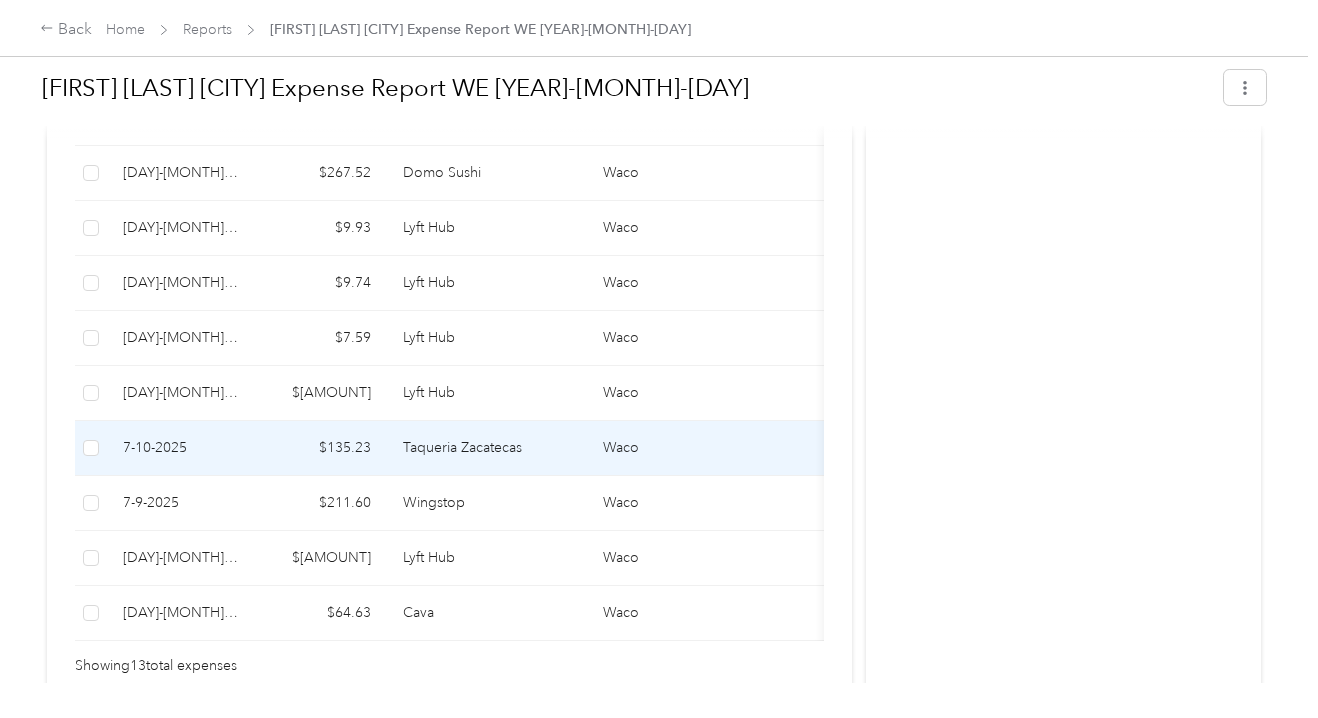 scroll, scrollTop: 875, scrollLeft: 0, axis: vertical 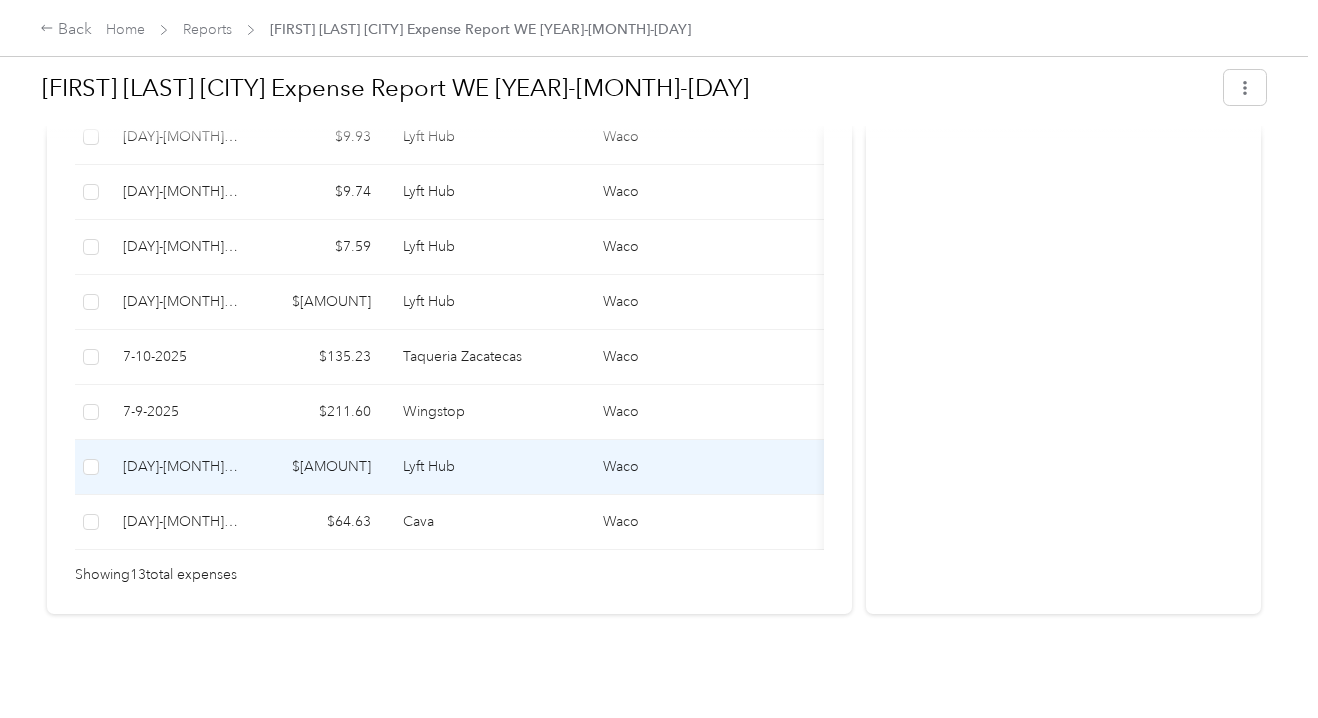 click on "Waco" at bounding box center [687, 467] 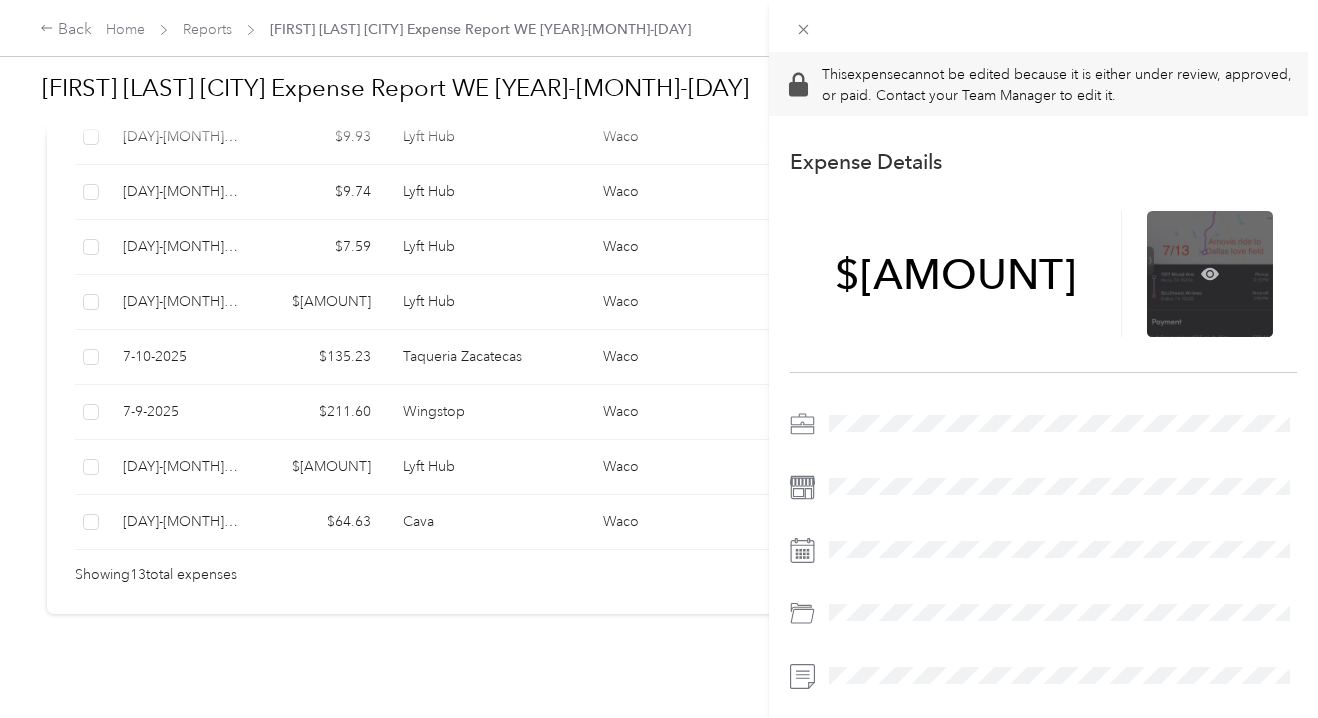 click at bounding box center [1210, 274] 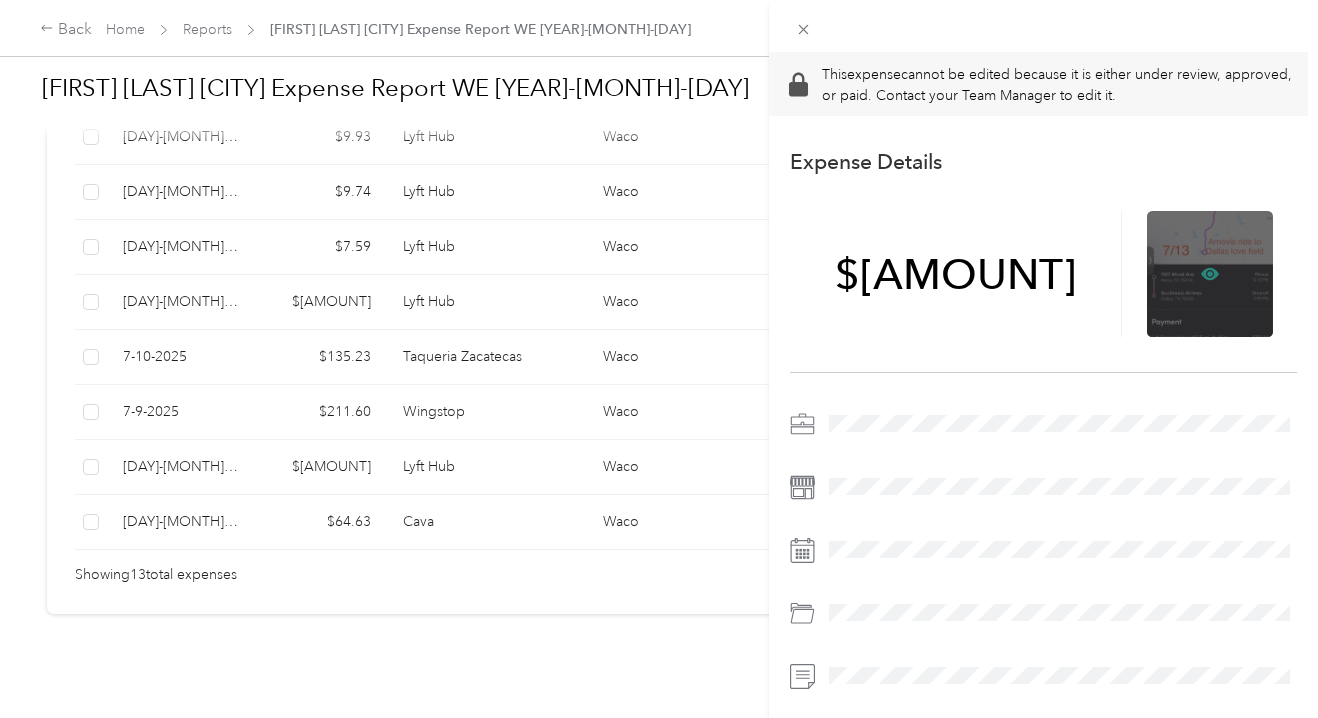 click 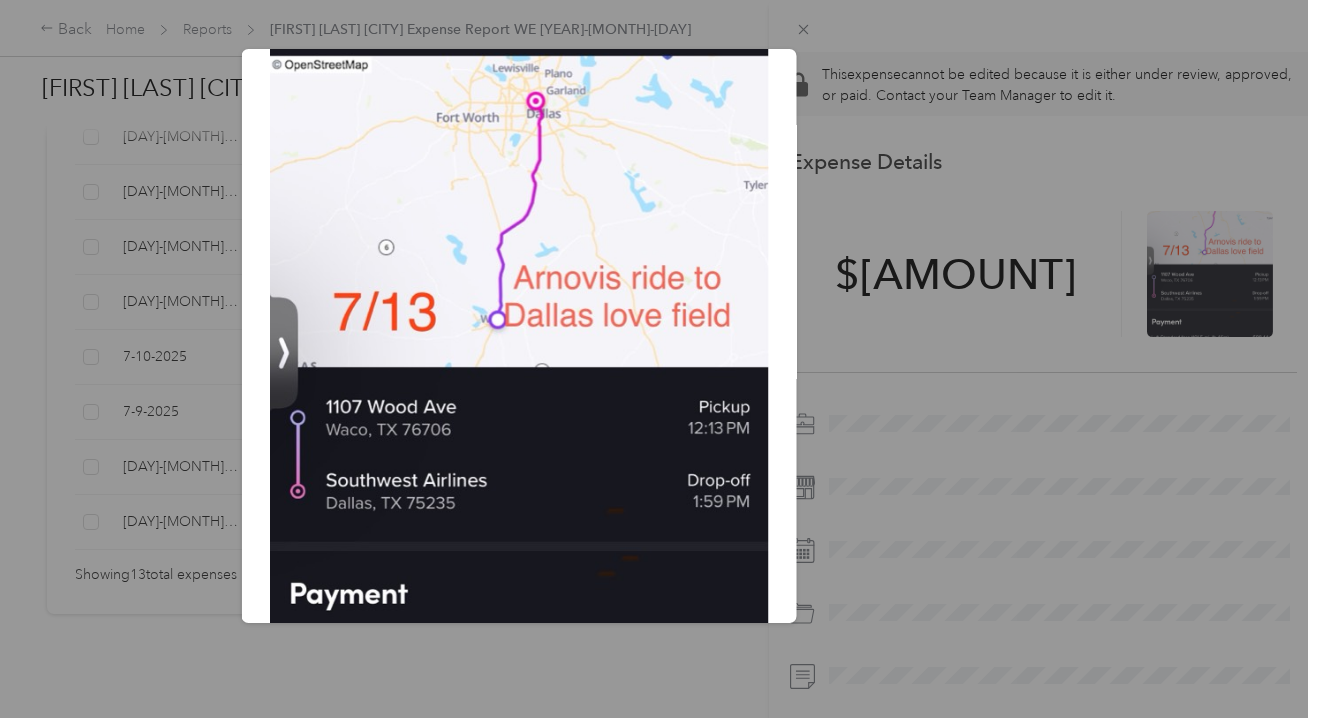 scroll, scrollTop: 0, scrollLeft: 0, axis: both 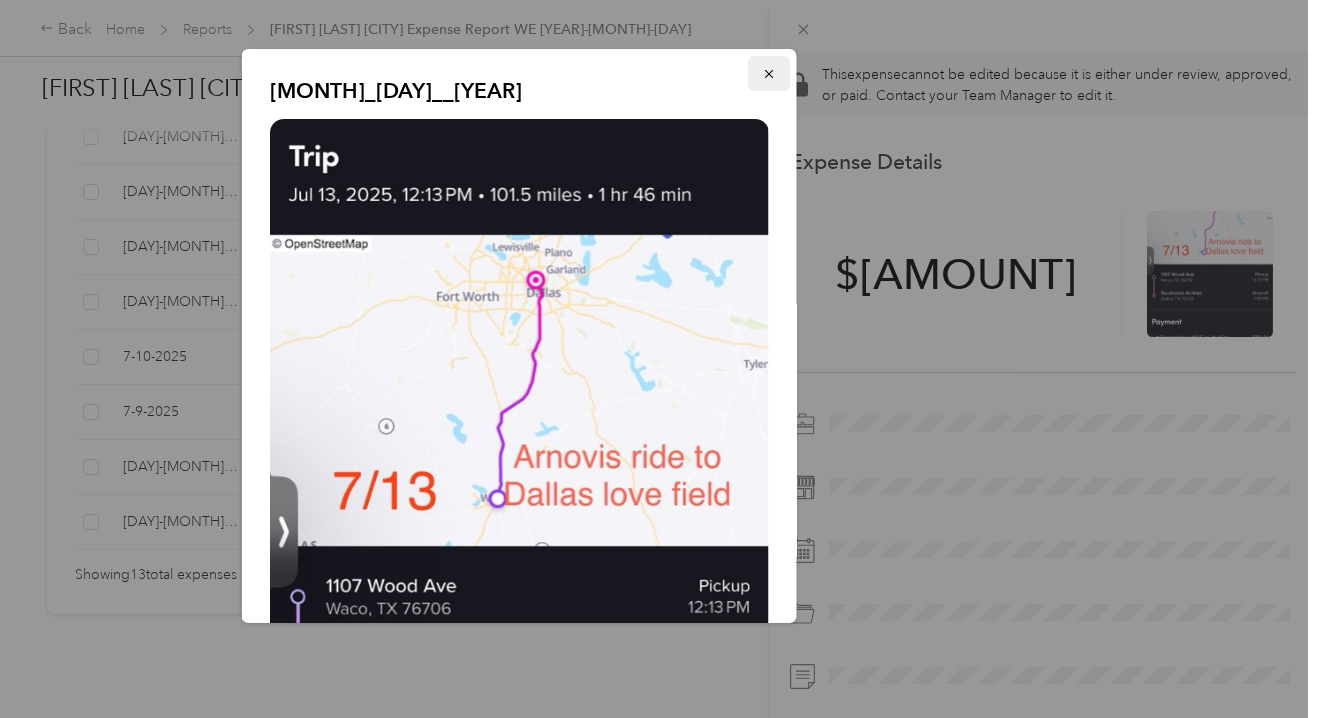 click 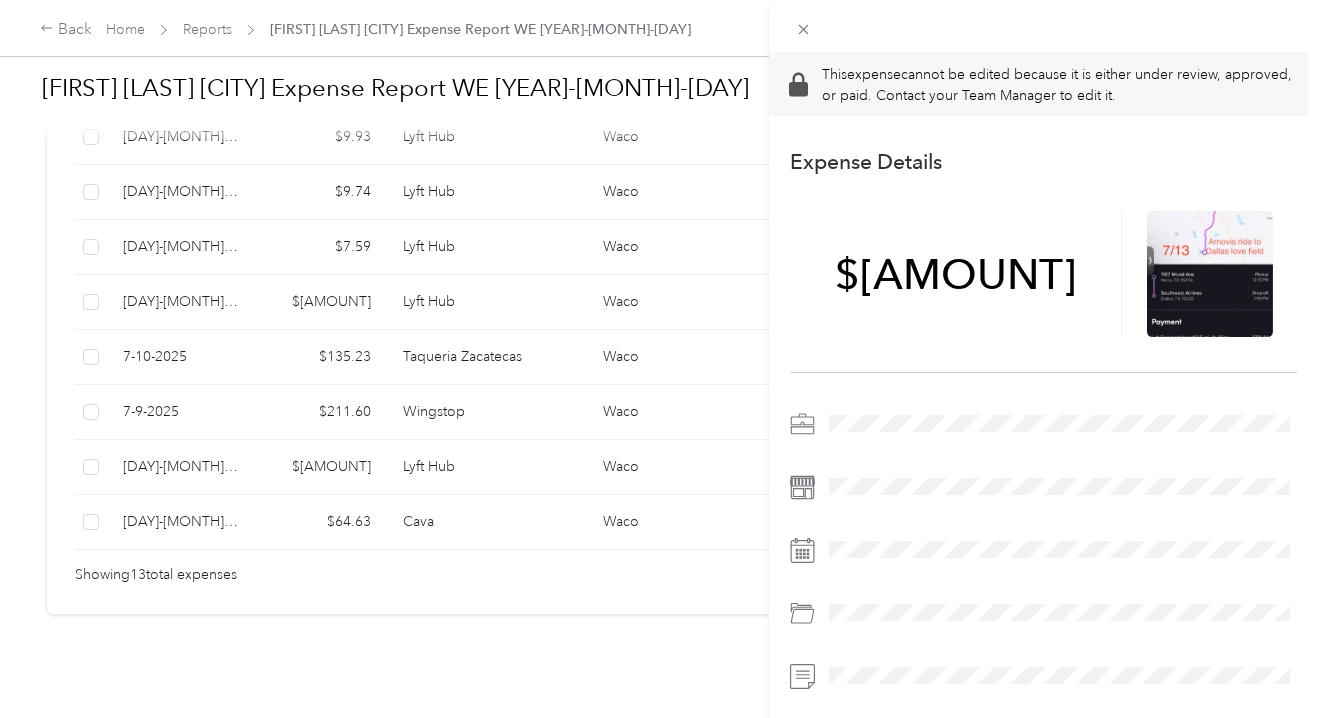 click on "This  expense  cannot be edited because it is either under review, approved, or paid. Contact your Team Manager to edit it.  Expense Details Save $[AMOUNT] [FIRST] [LAST] [CITY] Expense Report WE [YEAR]-[MONTH]-[DAY] Paid" at bounding box center [659, 359] 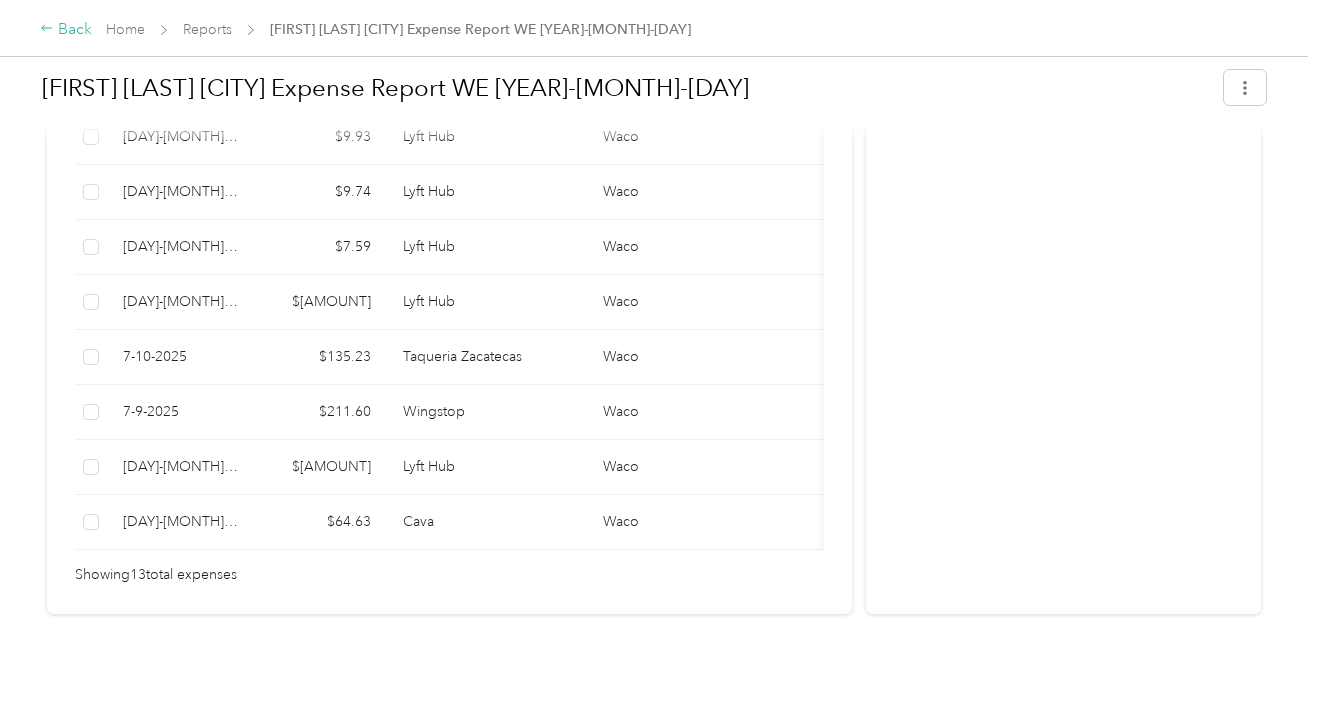 click on "Back" at bounding box center [66, 30] 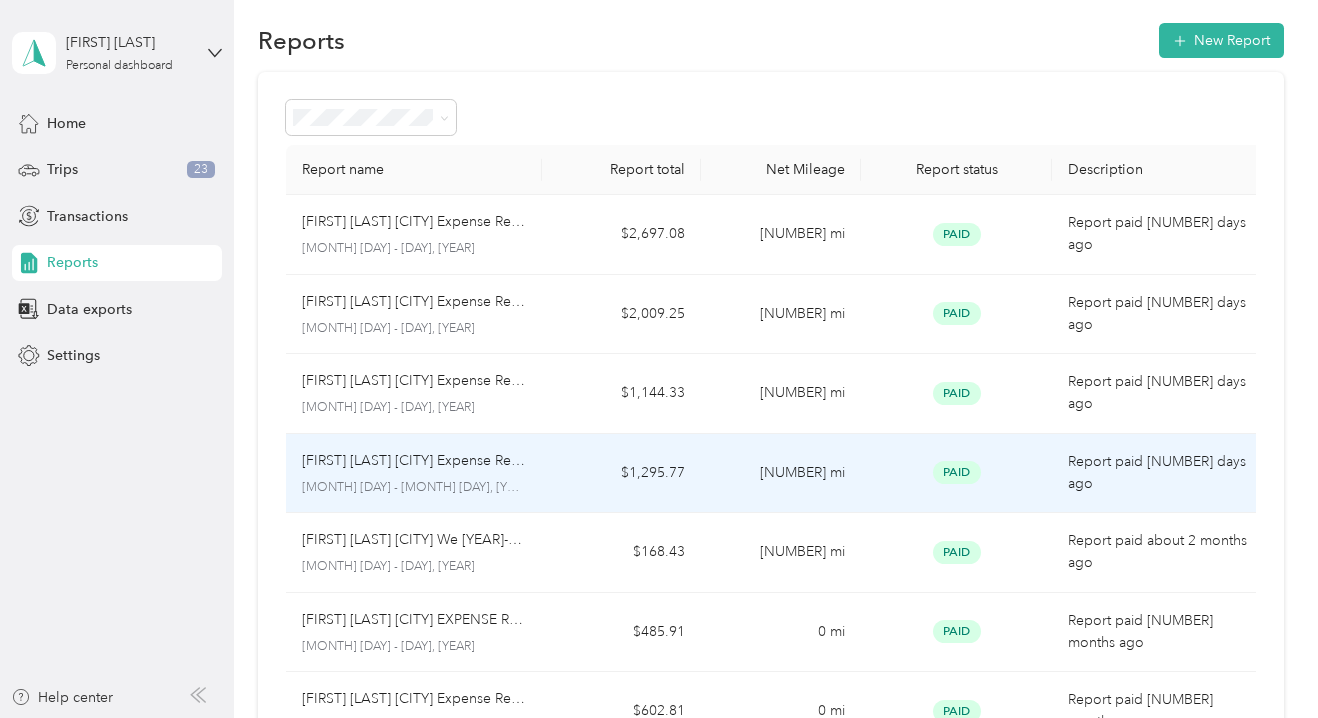 scroll, scrollTop: 0, scrollLeft: 0, axis: both 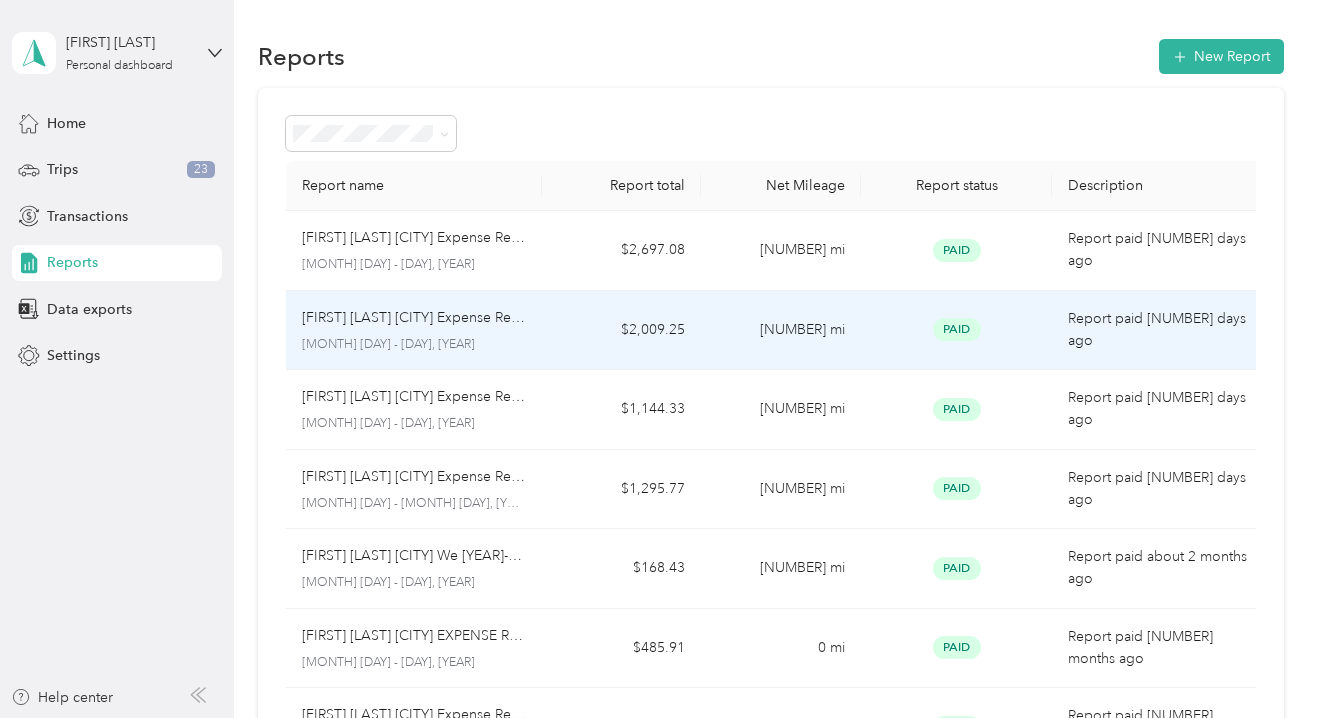 click on "[NUMBER] mi" at bounding box center (781, 331) 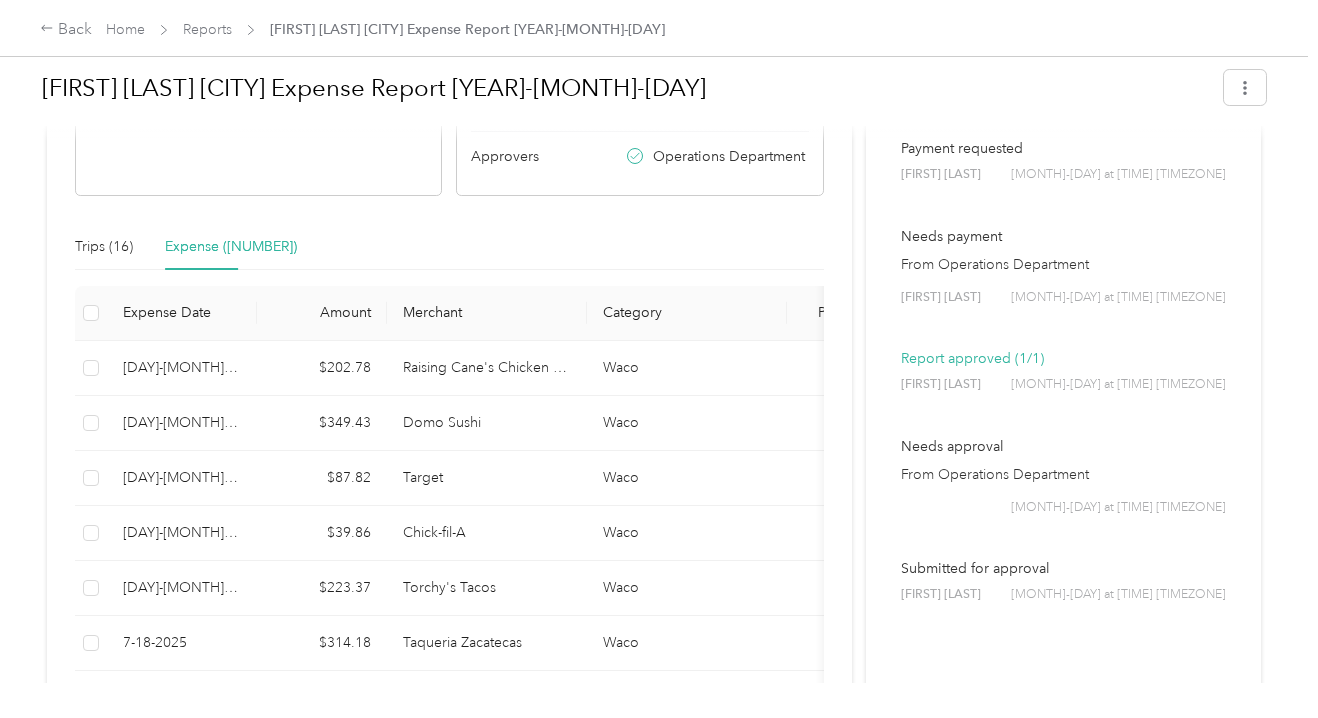 scroll, scrollTop: 600, scrollLeft: 0, axis: vertical 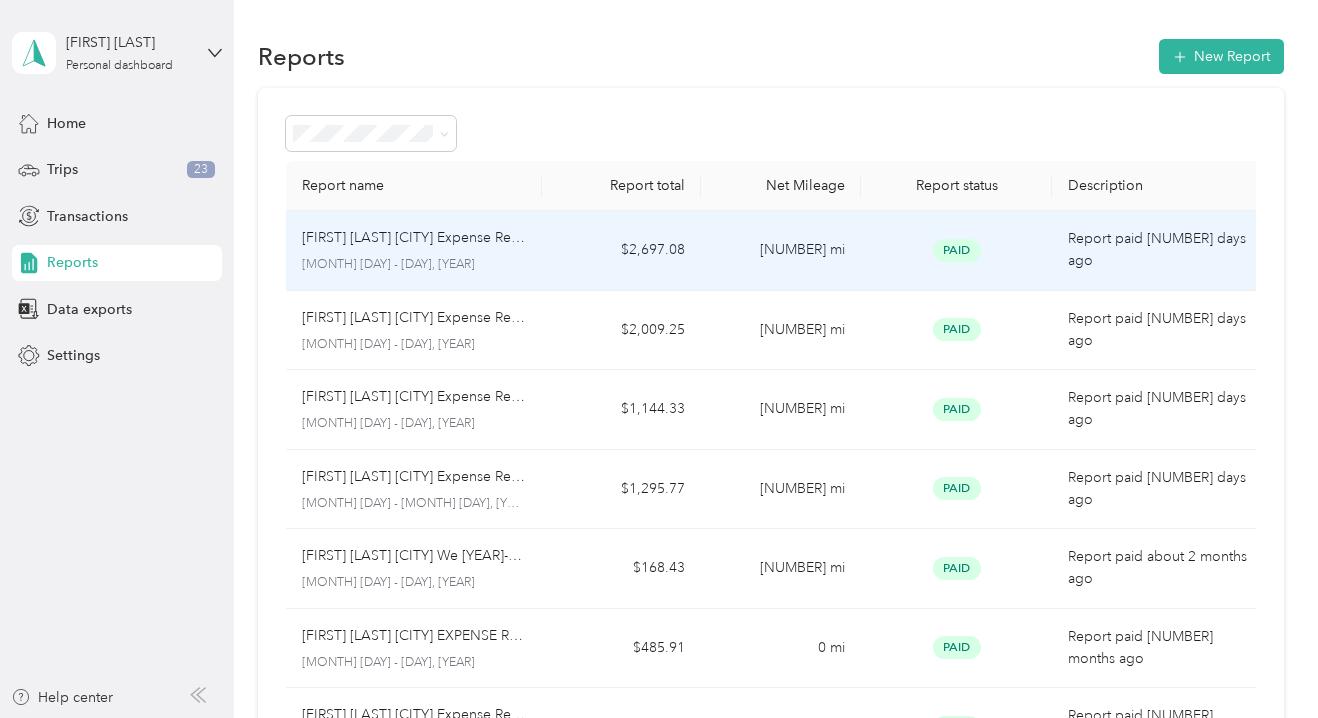 click on "[NUMBER] mi" at bounding box center (781, 251) 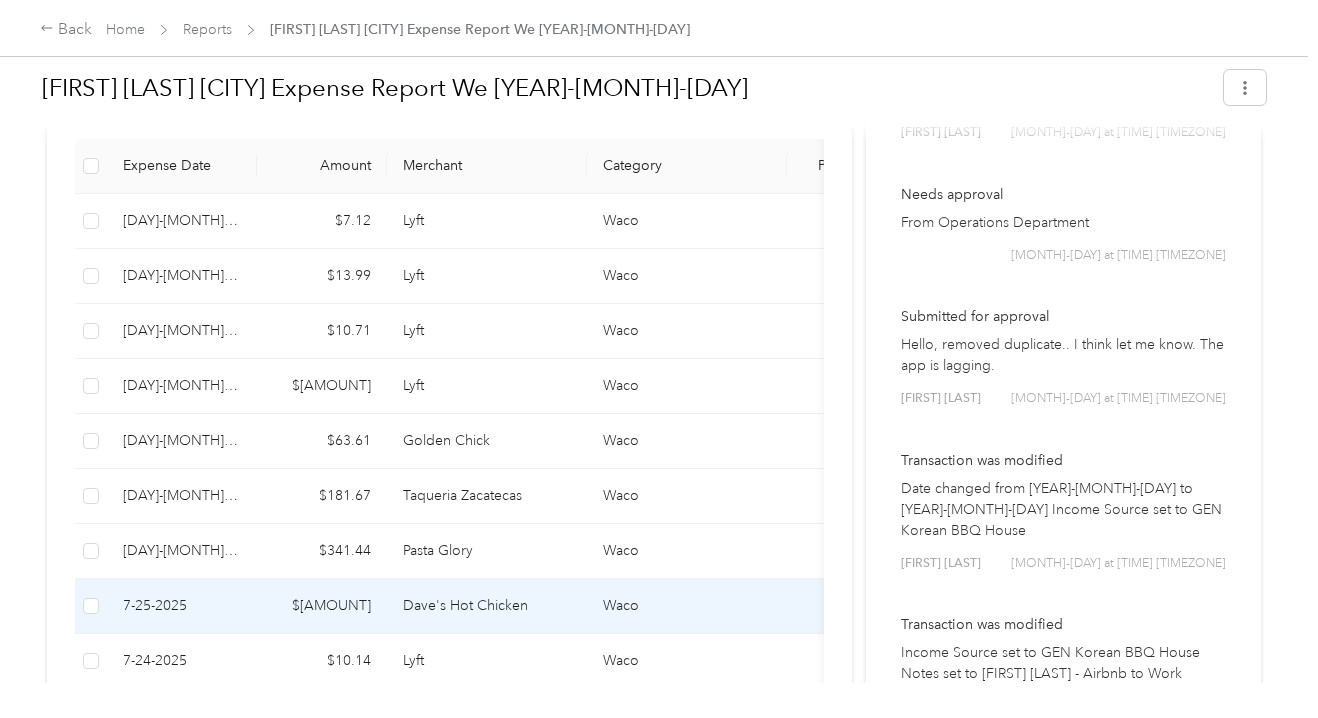 scroll, scrollTop: 534, scrollLeft: 0, axis: vertical 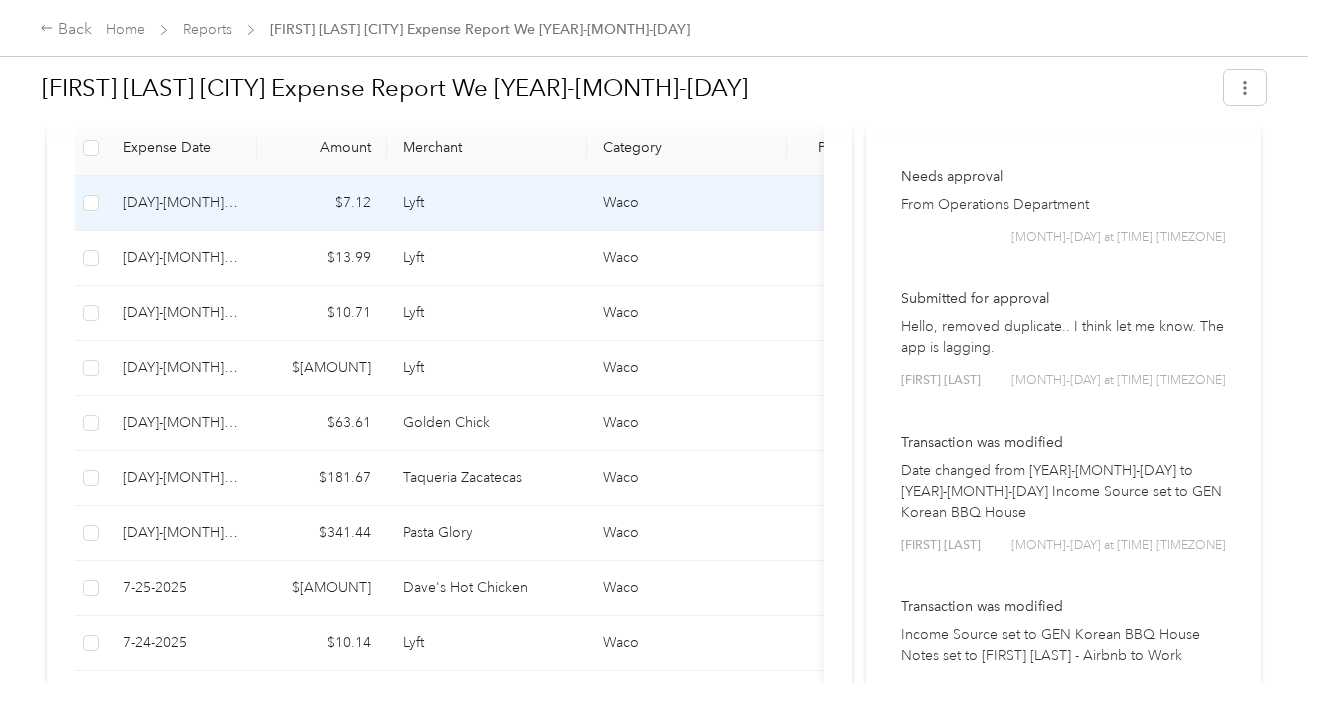 click on "Lyft" at bounding box center [487, 203] 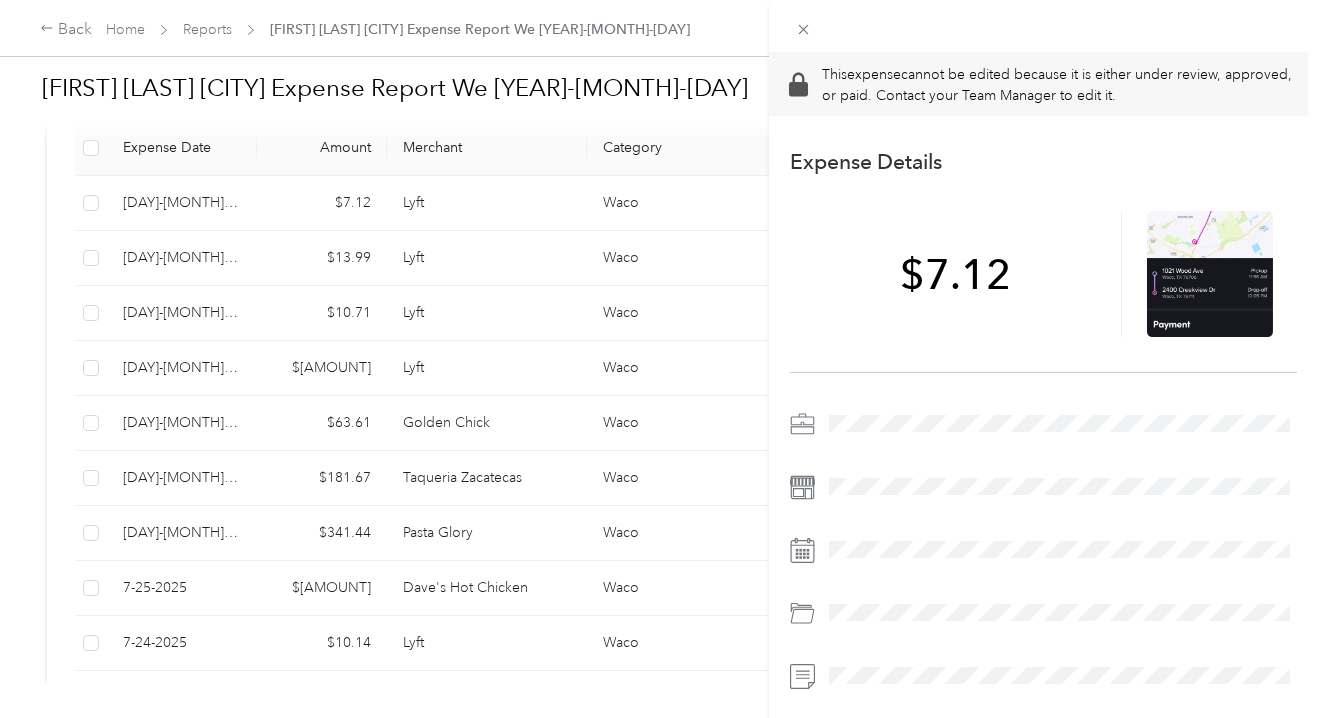 click on "This  expense  cannot be edited because it is either under review, approved, or paid. Contact your Team Manager to edit it.  Expense Details Save $[AMOUNT] [FIRST] [LAST] [CITY] Expense Report We [YEAR]-[MONTH]-[DAY] Paid" at bounding box center [659, 359] 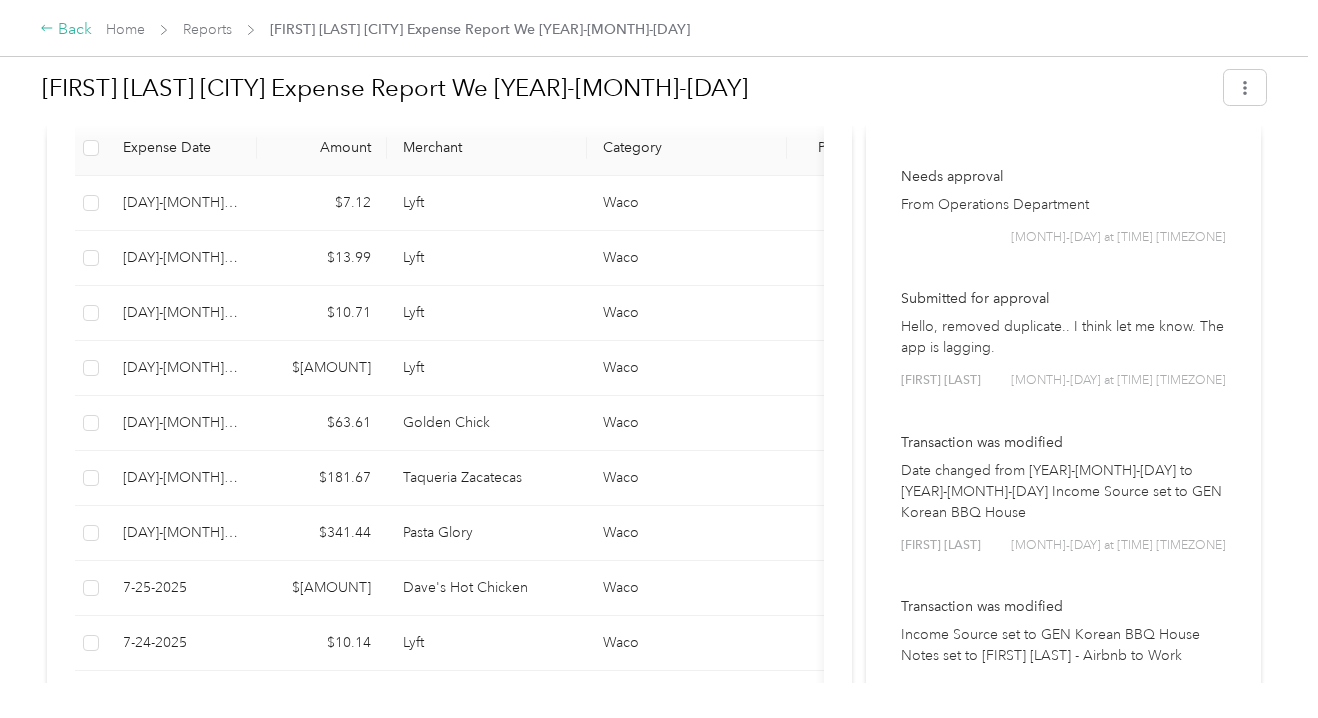 click on "Back" at bounding box center [66, 30] 